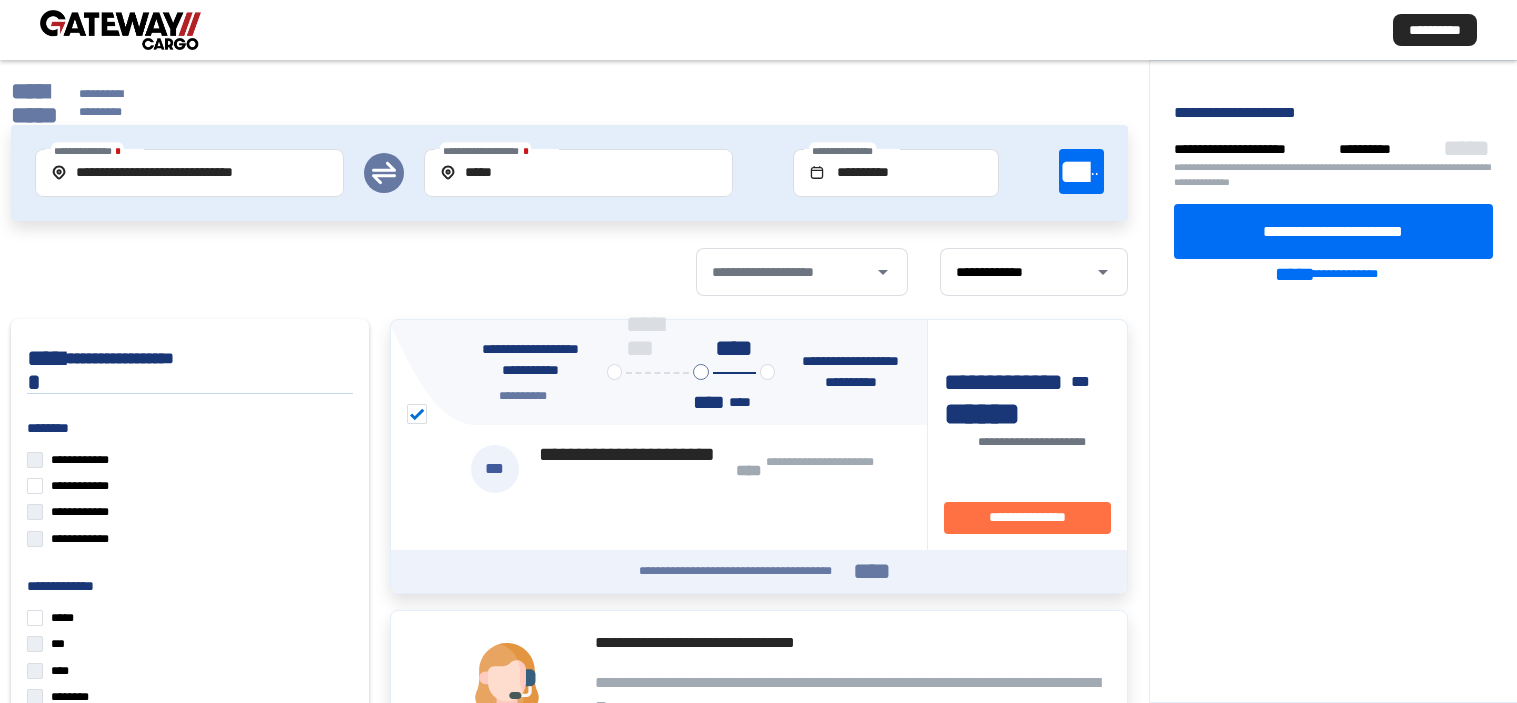 scroll, scrollTop: 0, scrollLeft: 0, axis: both 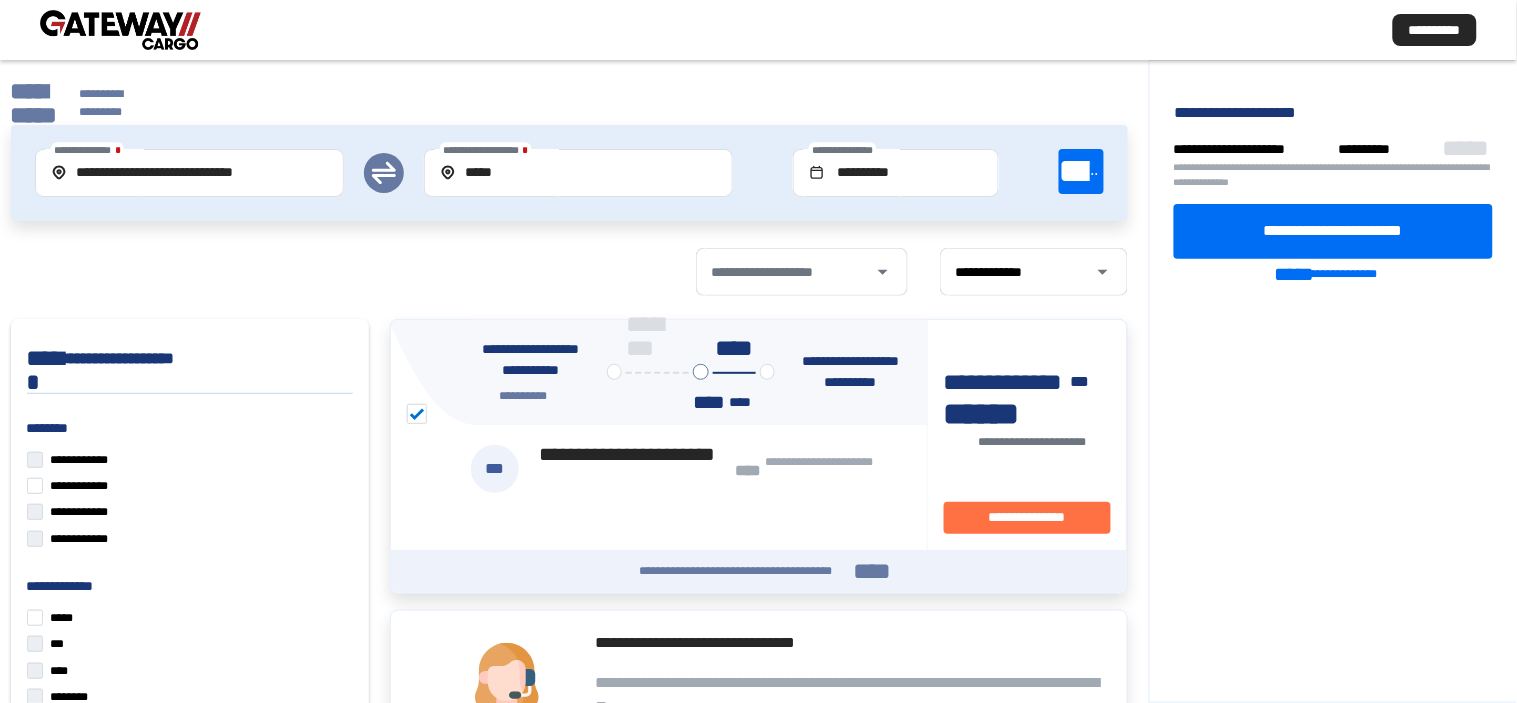 click at bounding box center (120, 30) 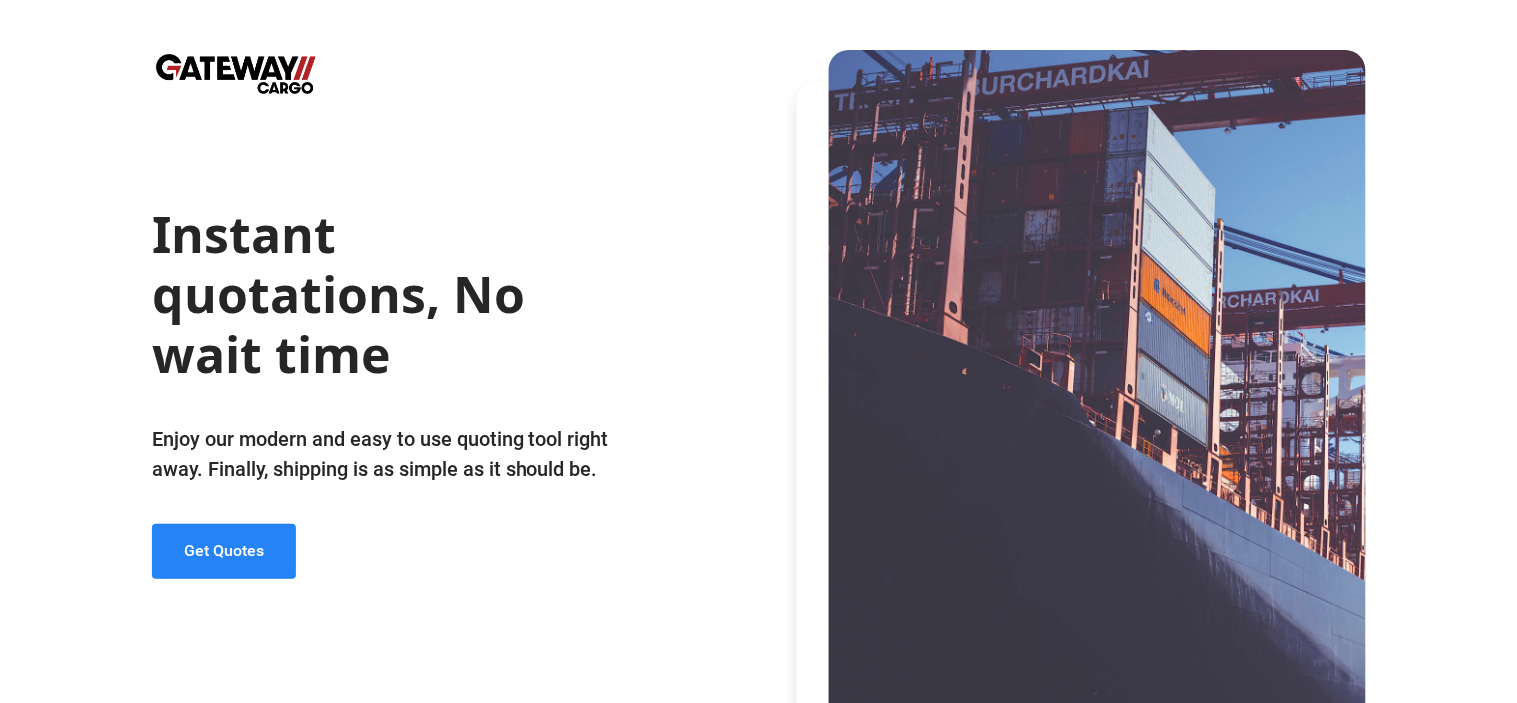 click on "Get Quotes" 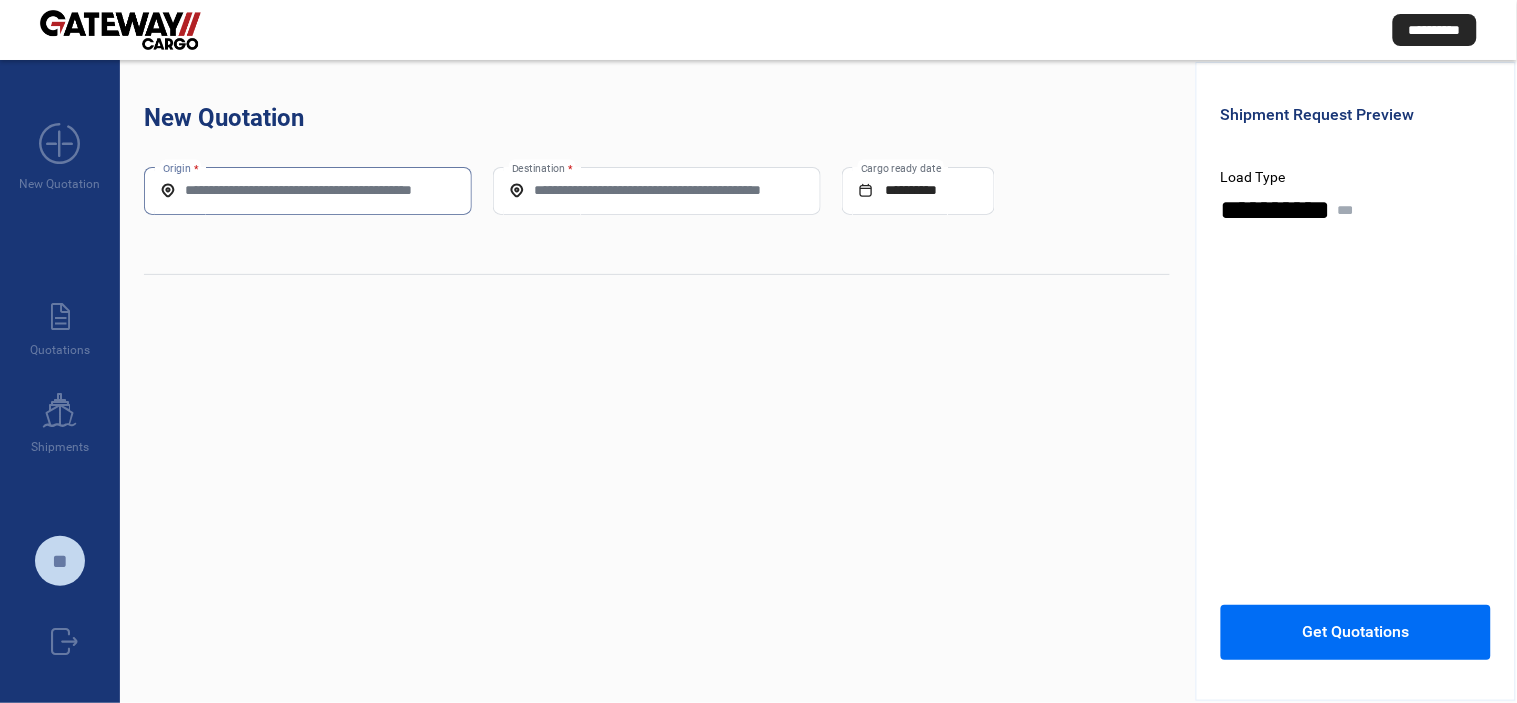 drag, startPoint x: 271, startPoint y: 190, endPoint x: 337, endPoint y: 218, distance: 71.693794 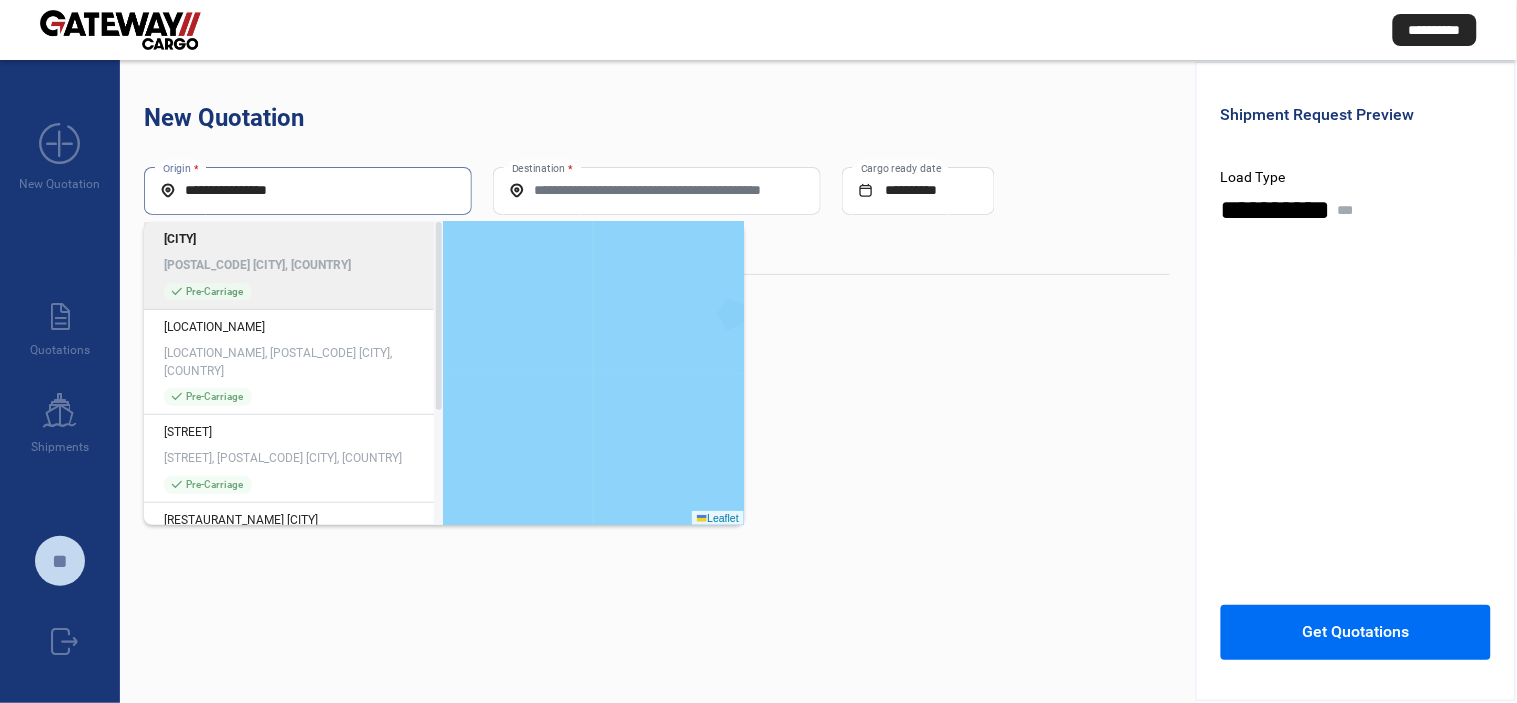 click on "[CITY]" 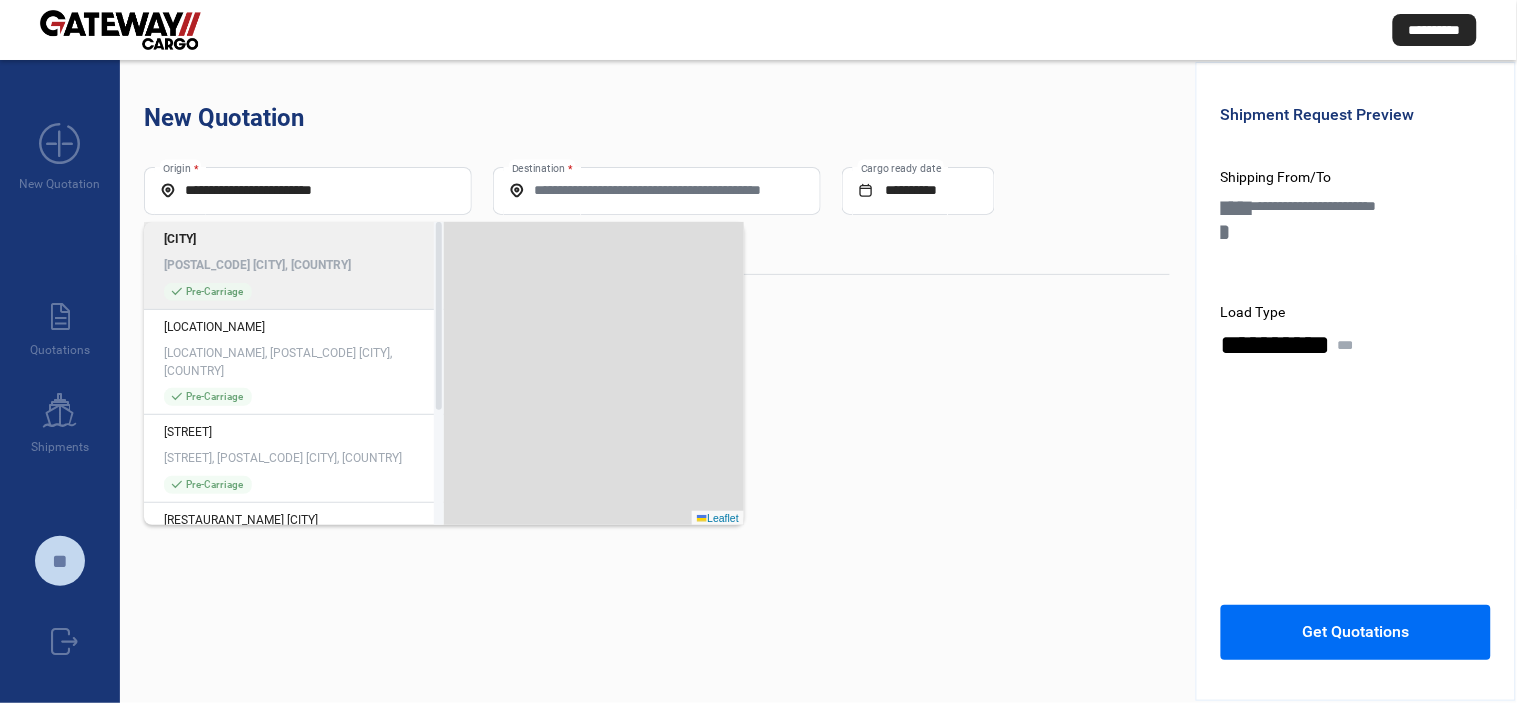 click on "Destination *" at bounding box center (657, 190) 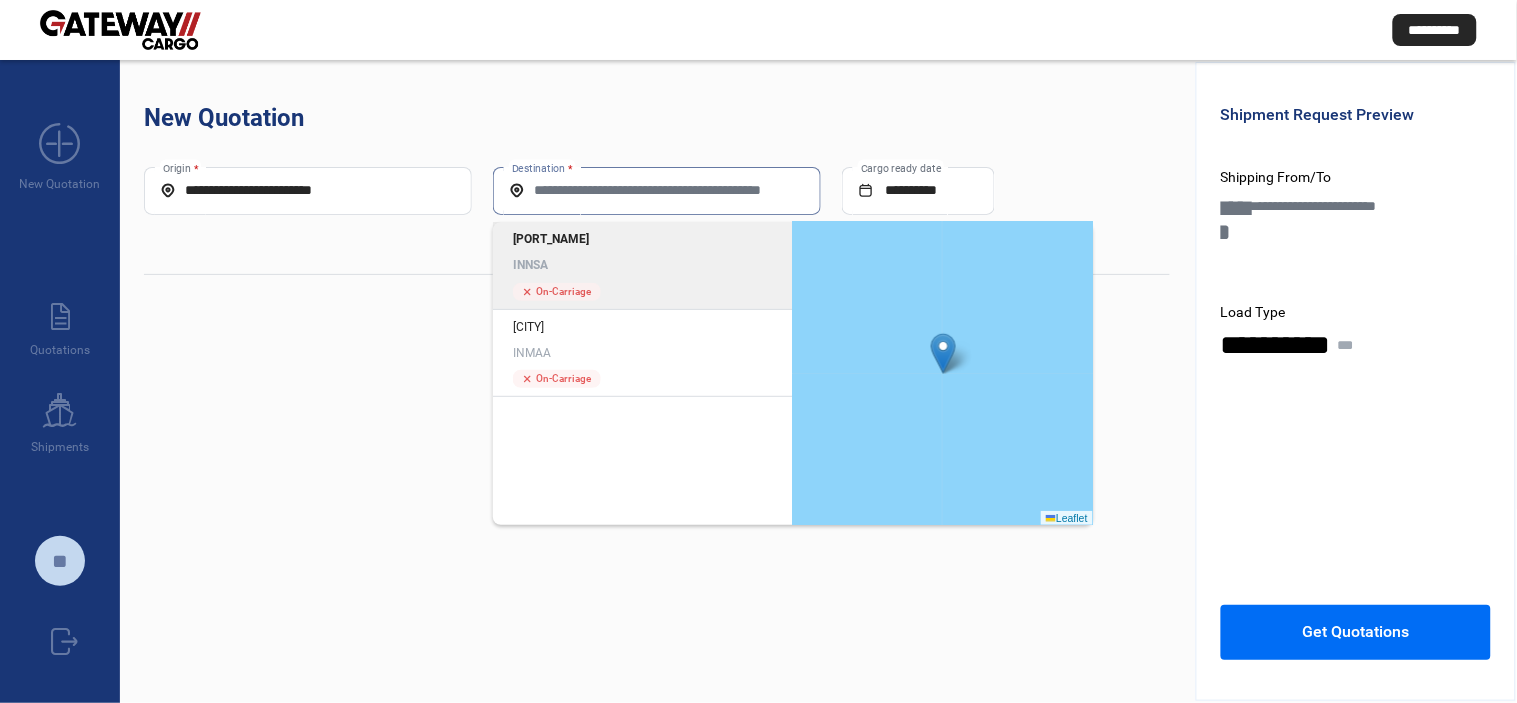 click on "cross  On-Carriage" 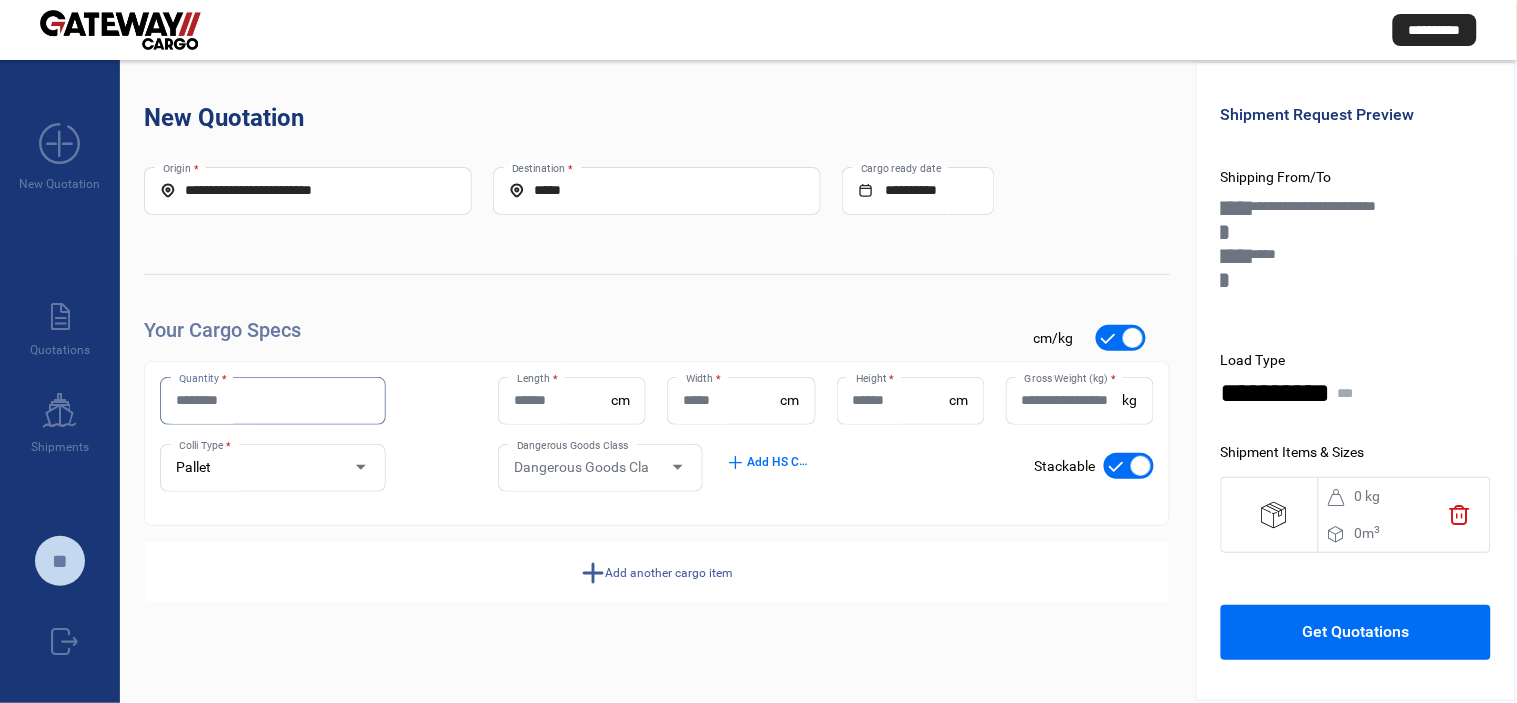 click on "Quantity *" at bounding box center [273, 400] 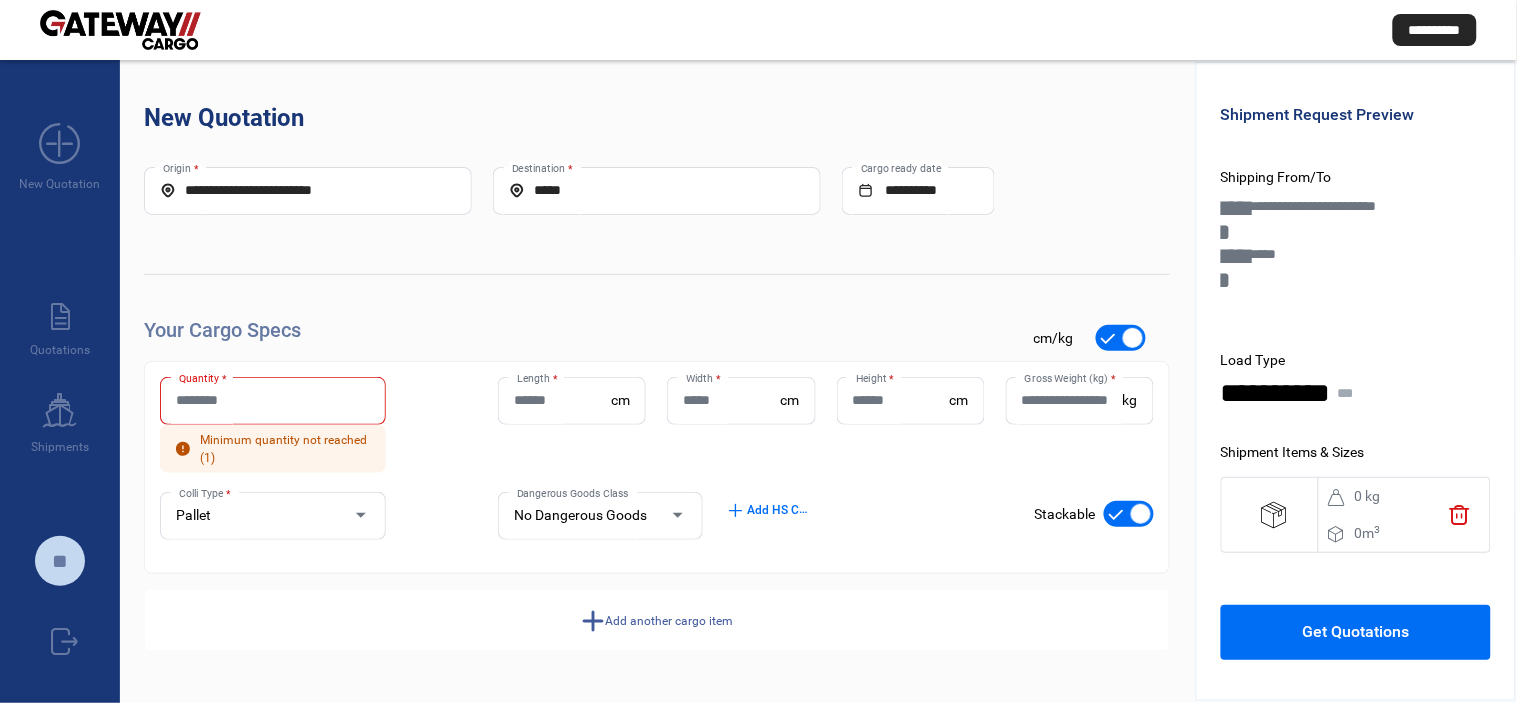 click on "Quantity *" 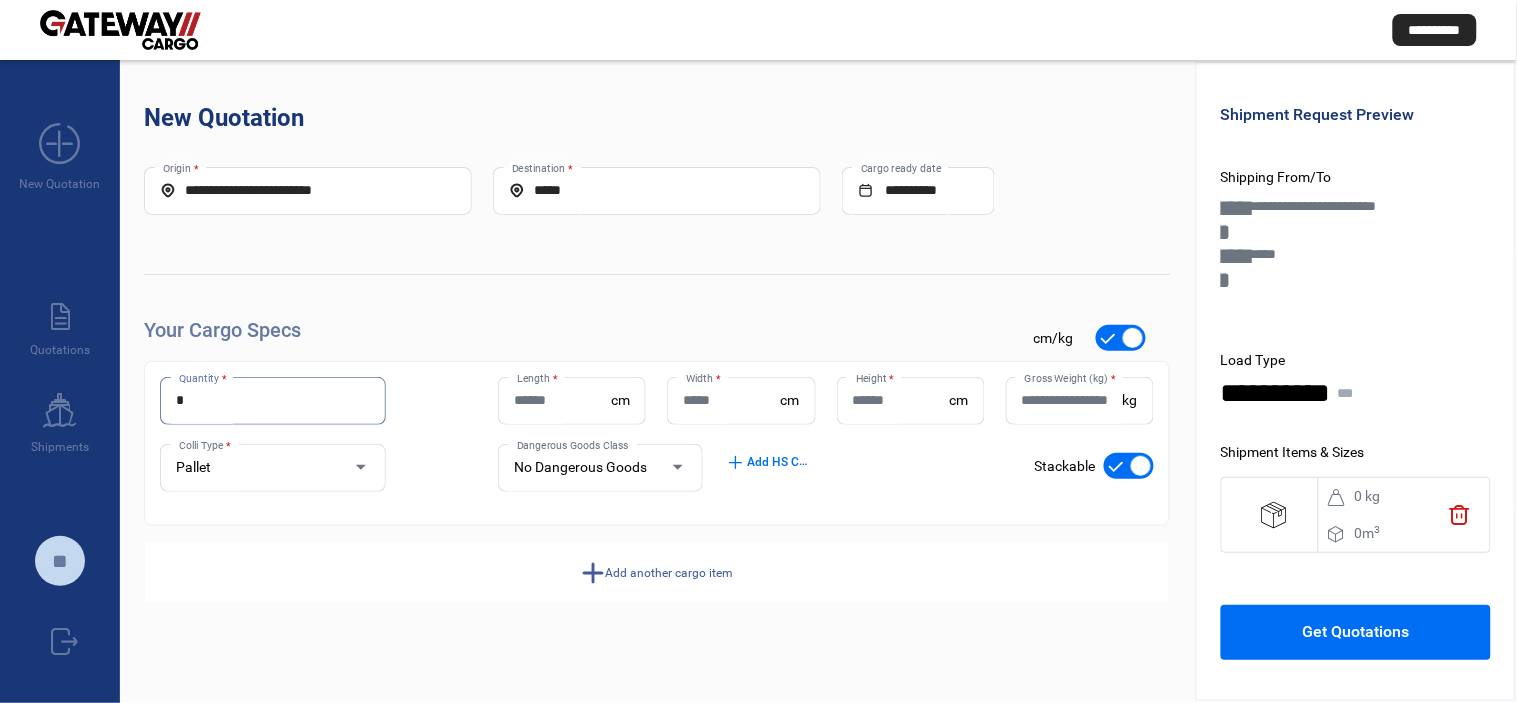 type on "*" 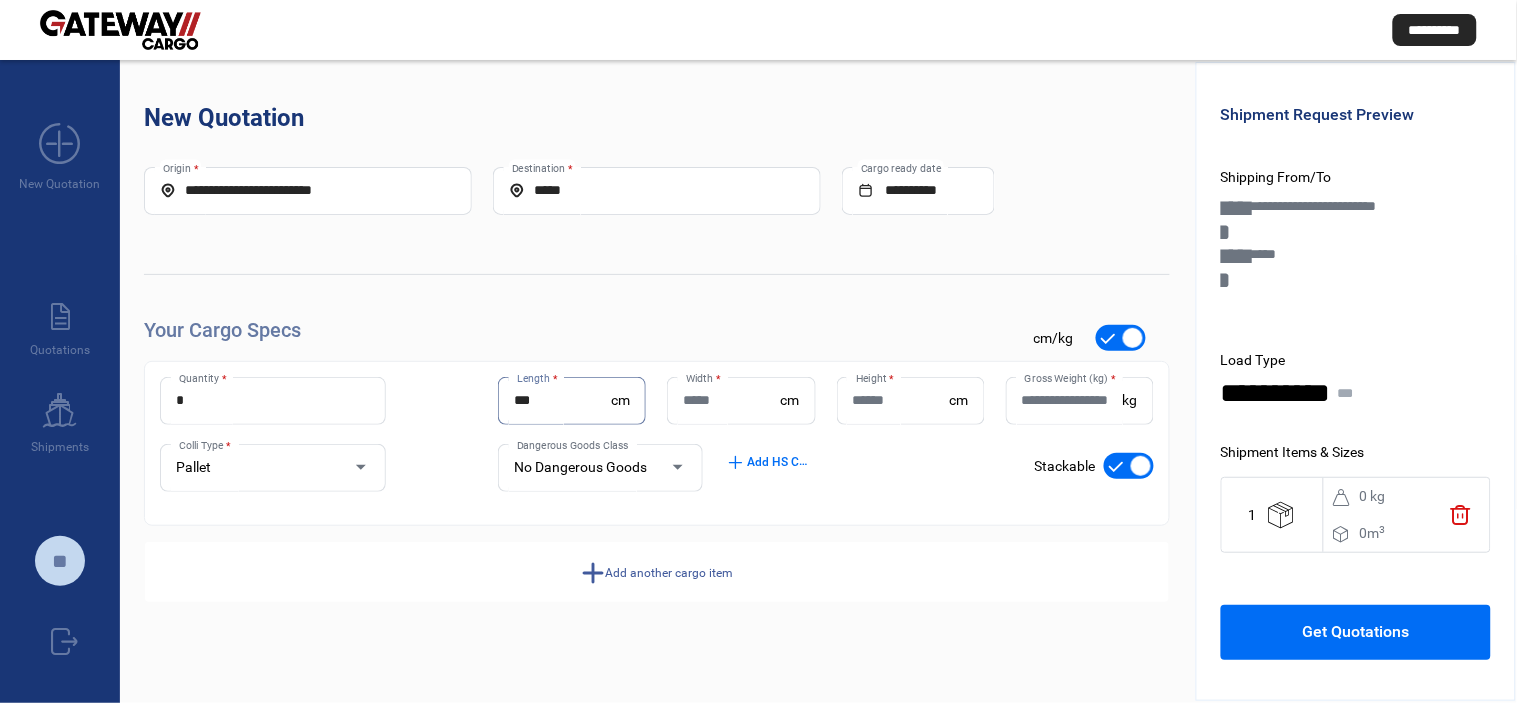 type on "***" 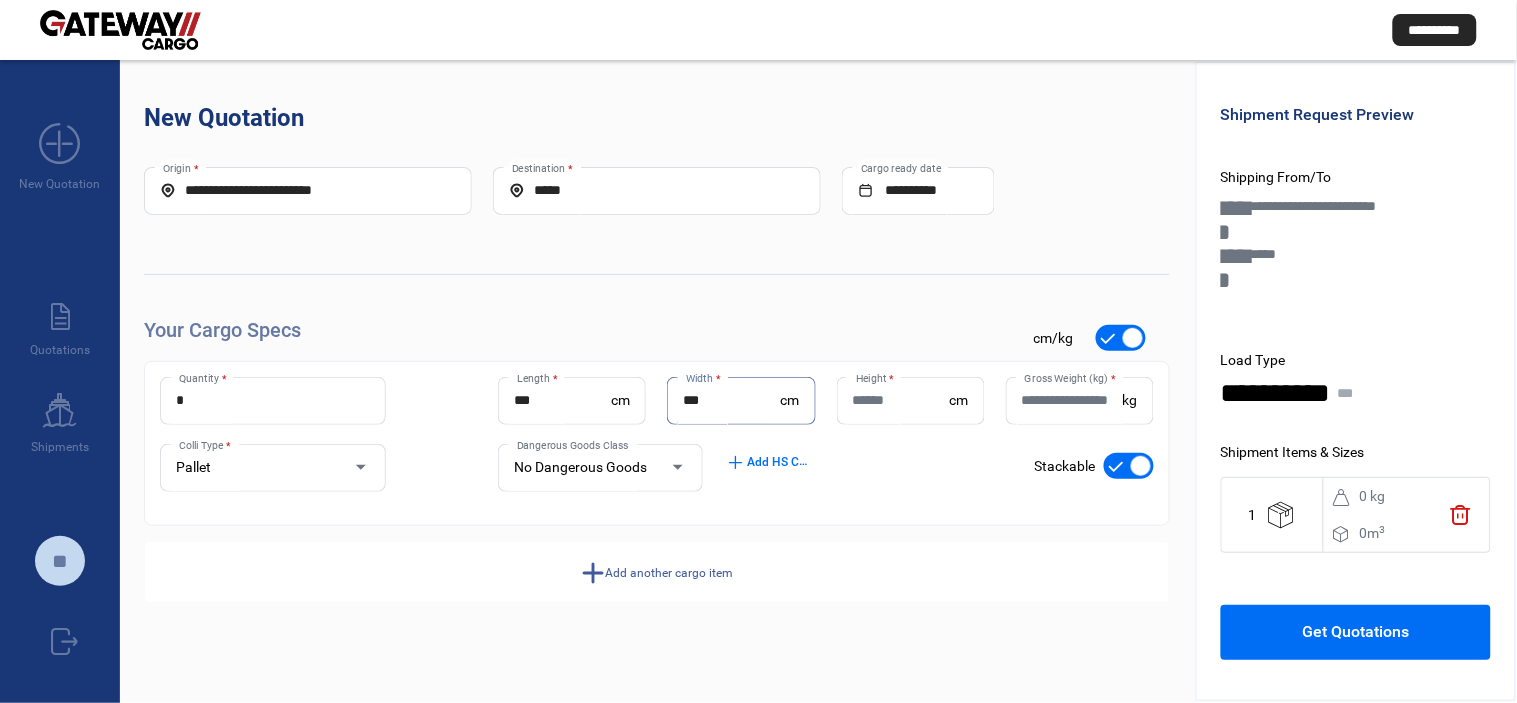 type on "***" 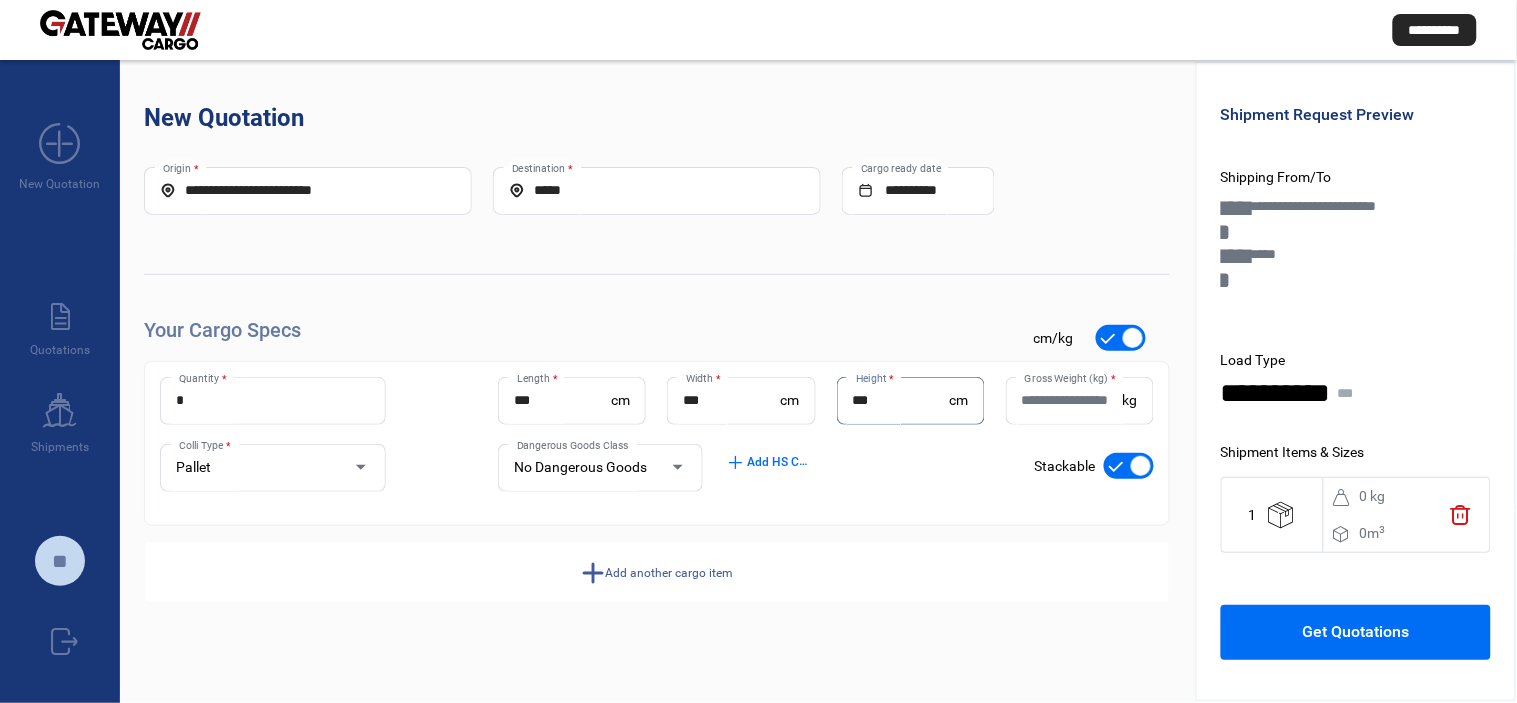 type on "***" 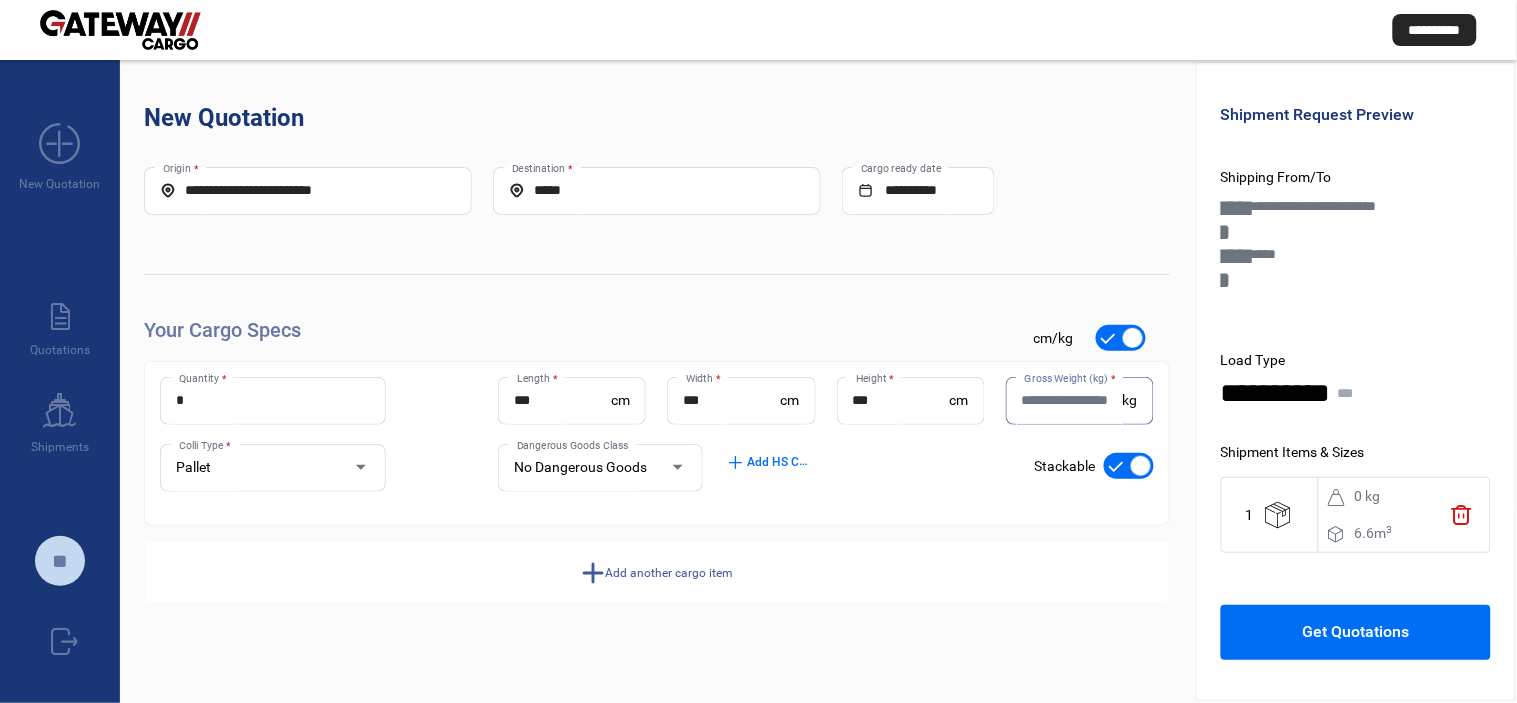 paste on "***" 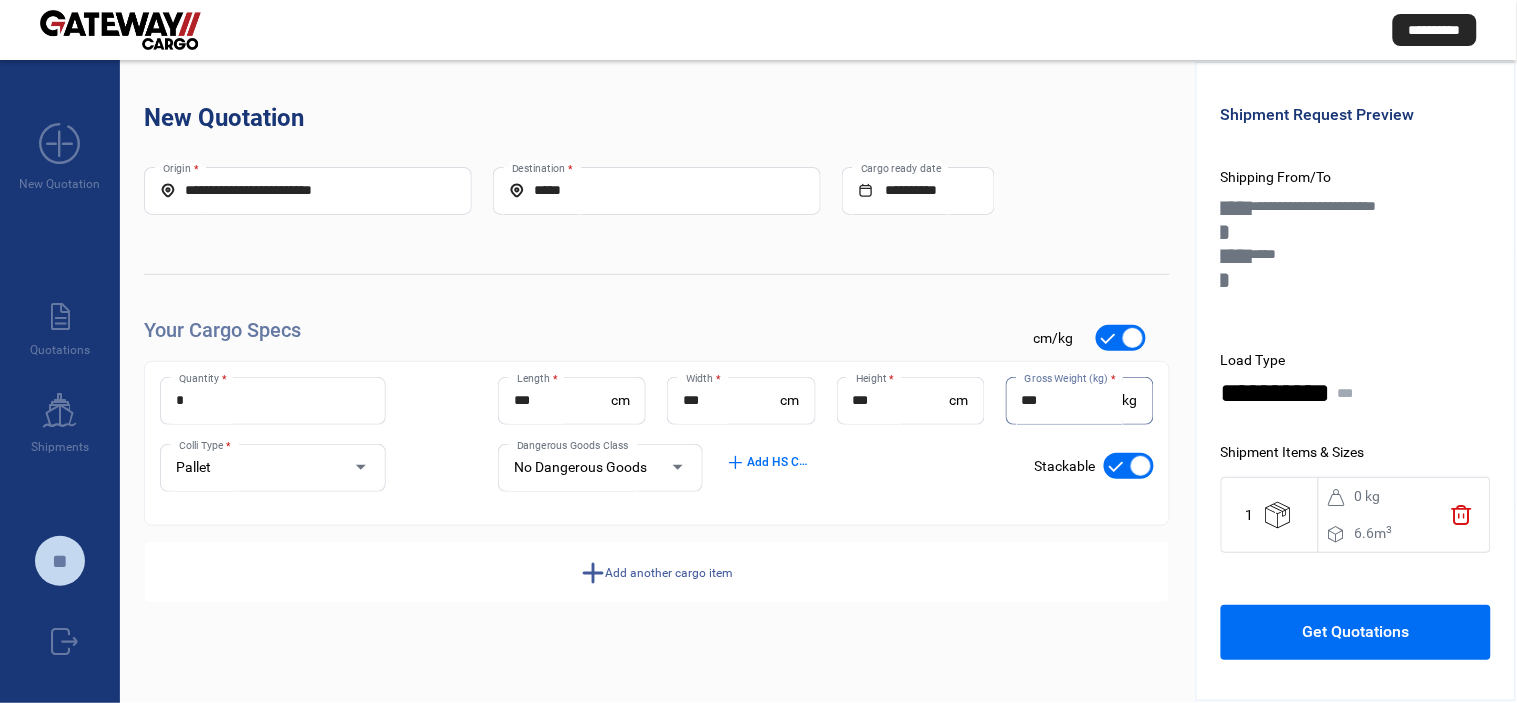 type on "***" 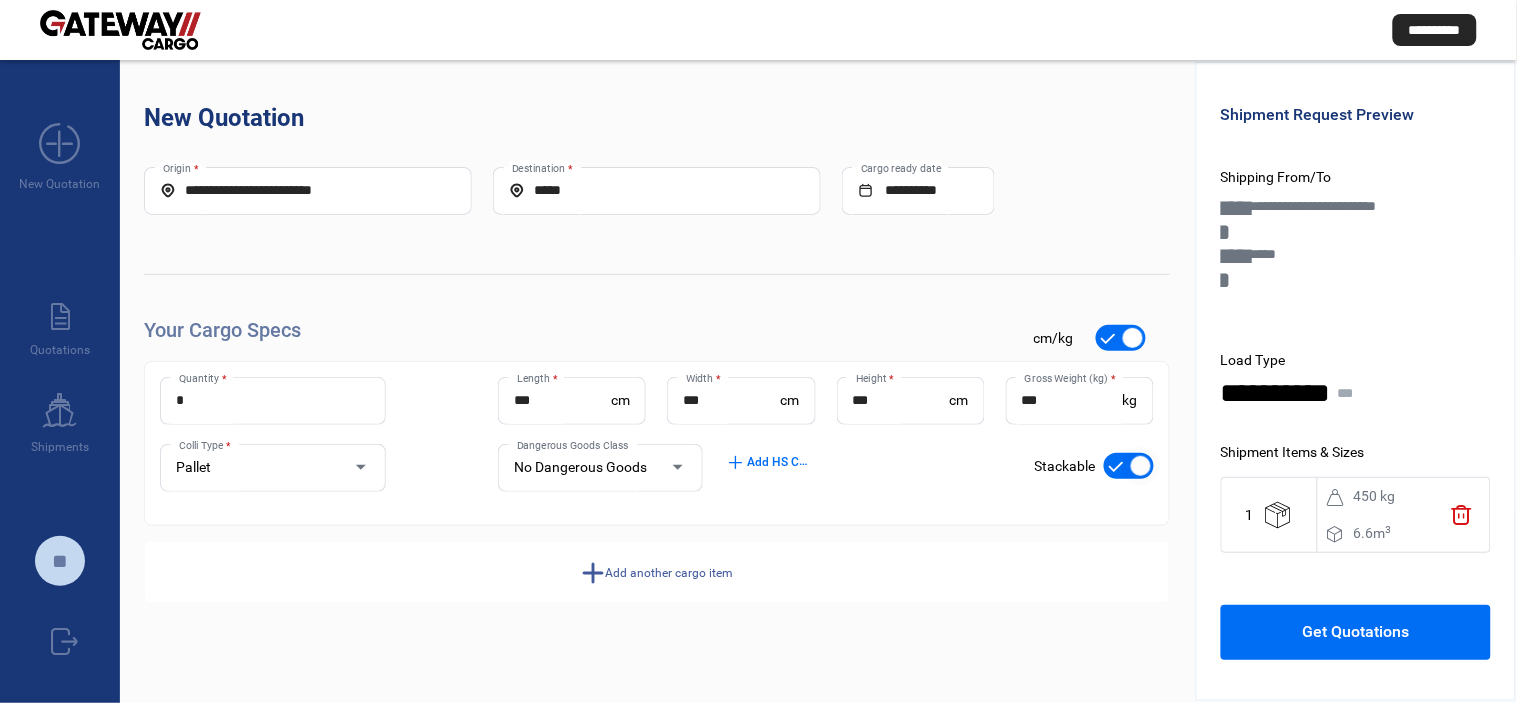 drag, startPoint x: 1116, startPoint y: 466, endPoint x: 1117, endPoint y: 480, distance: 14.035668 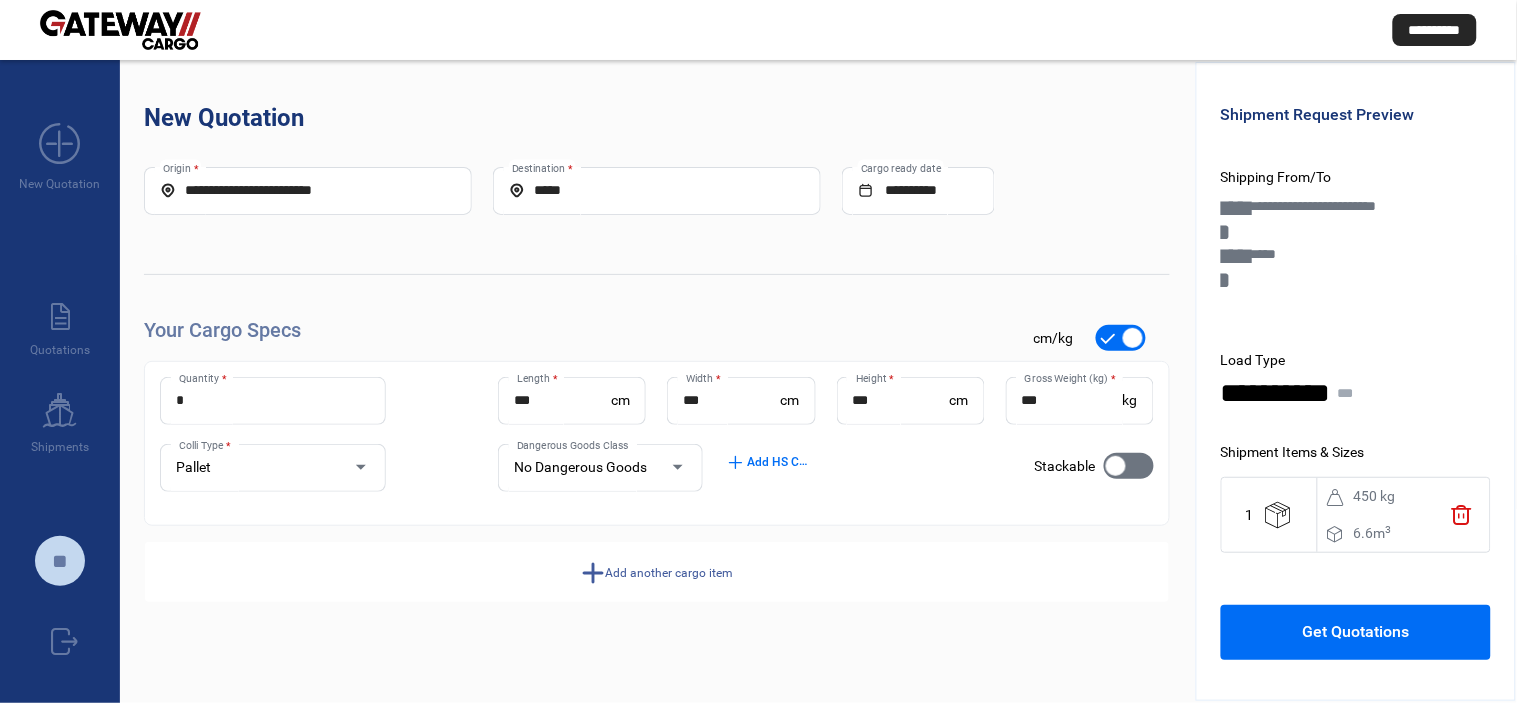 click on "Get Quotations" 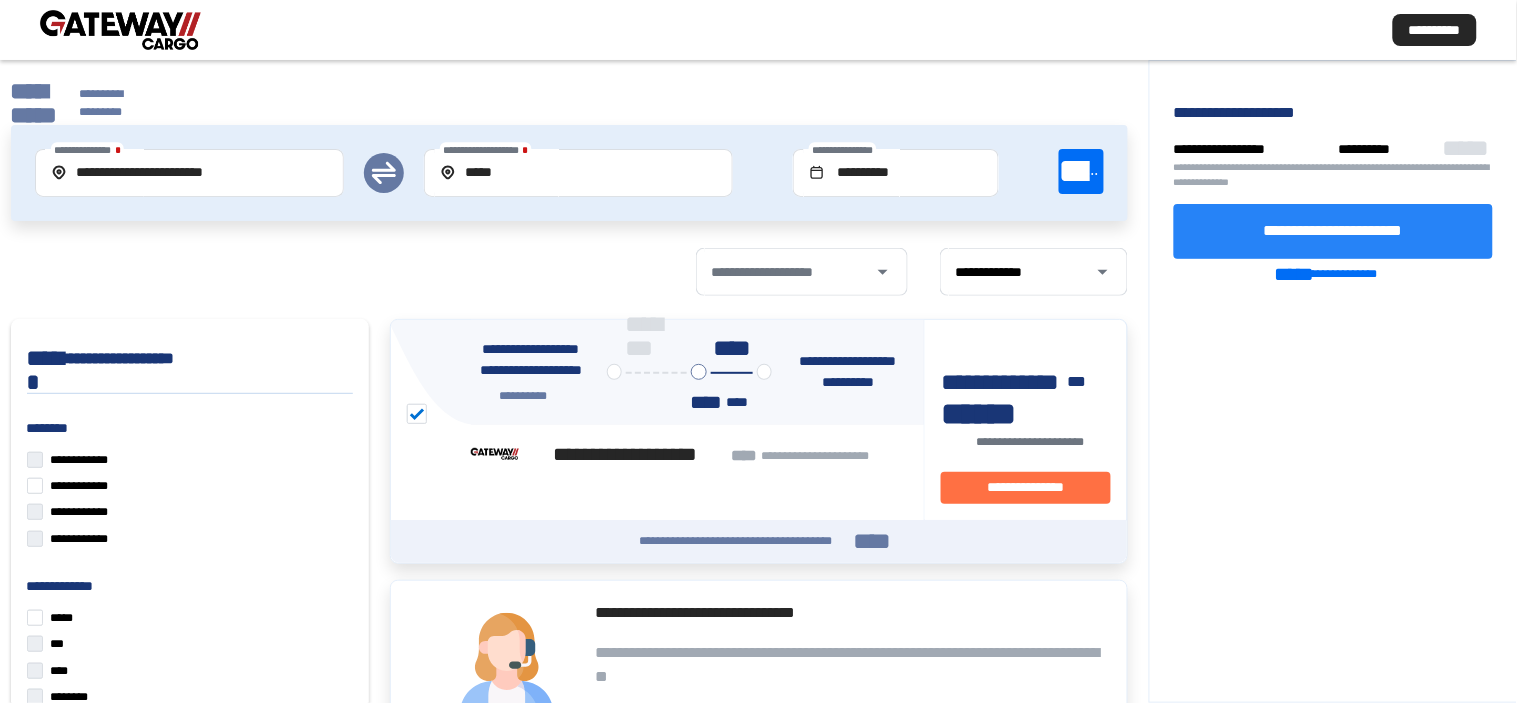 click on "**********" 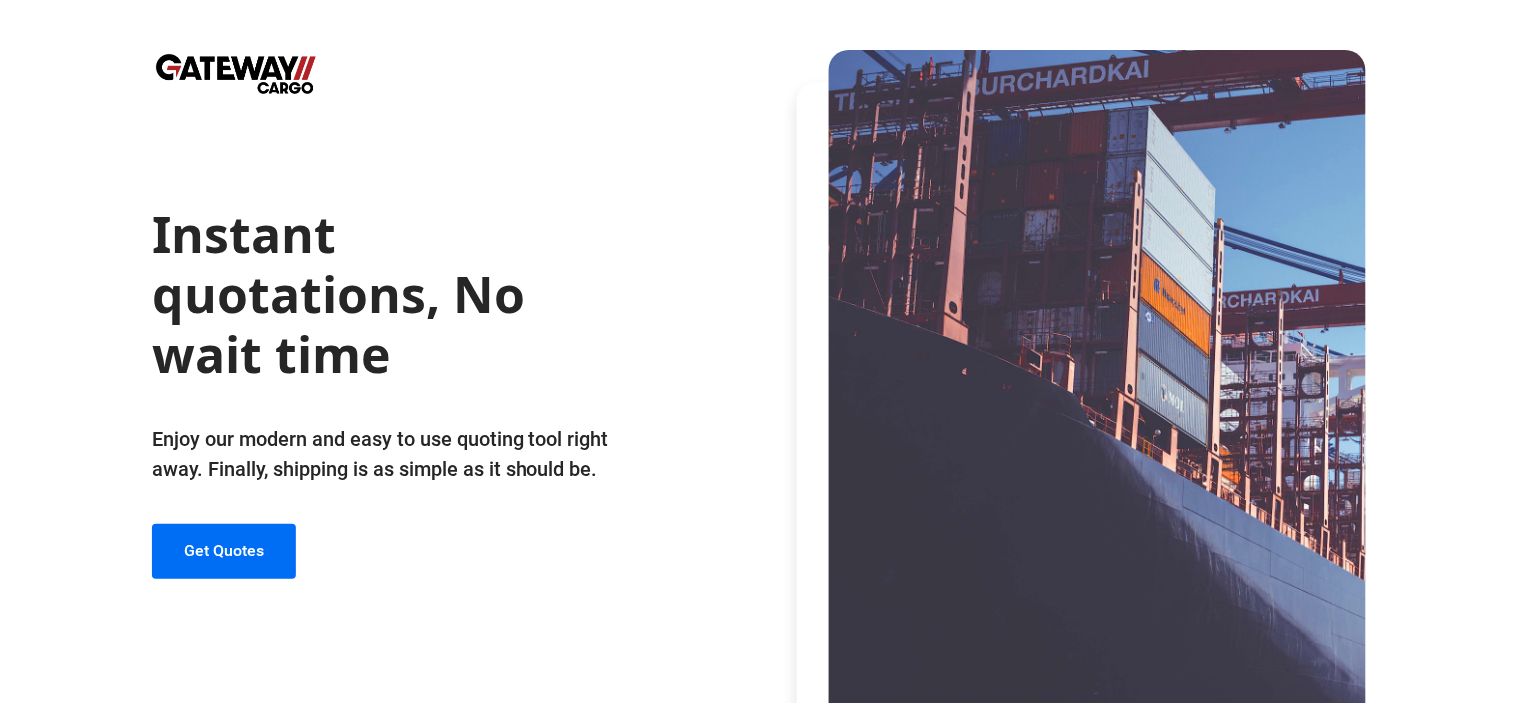 click on "Instant quotations, No wait time   Enjoy our modern and easy to use quoting tool right away. Finally, shipping is as simple as it should be.  Get Quotes" 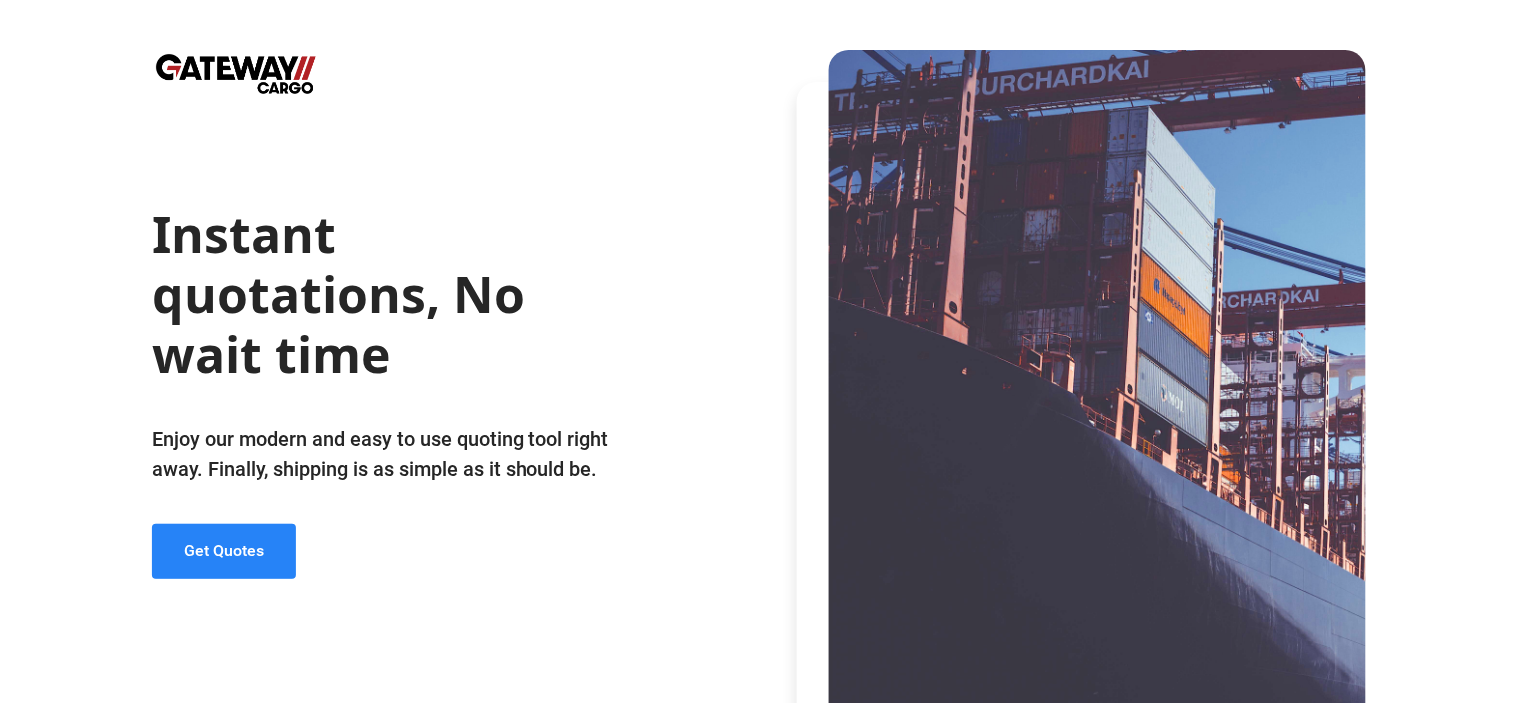 click on "Get Quotes" 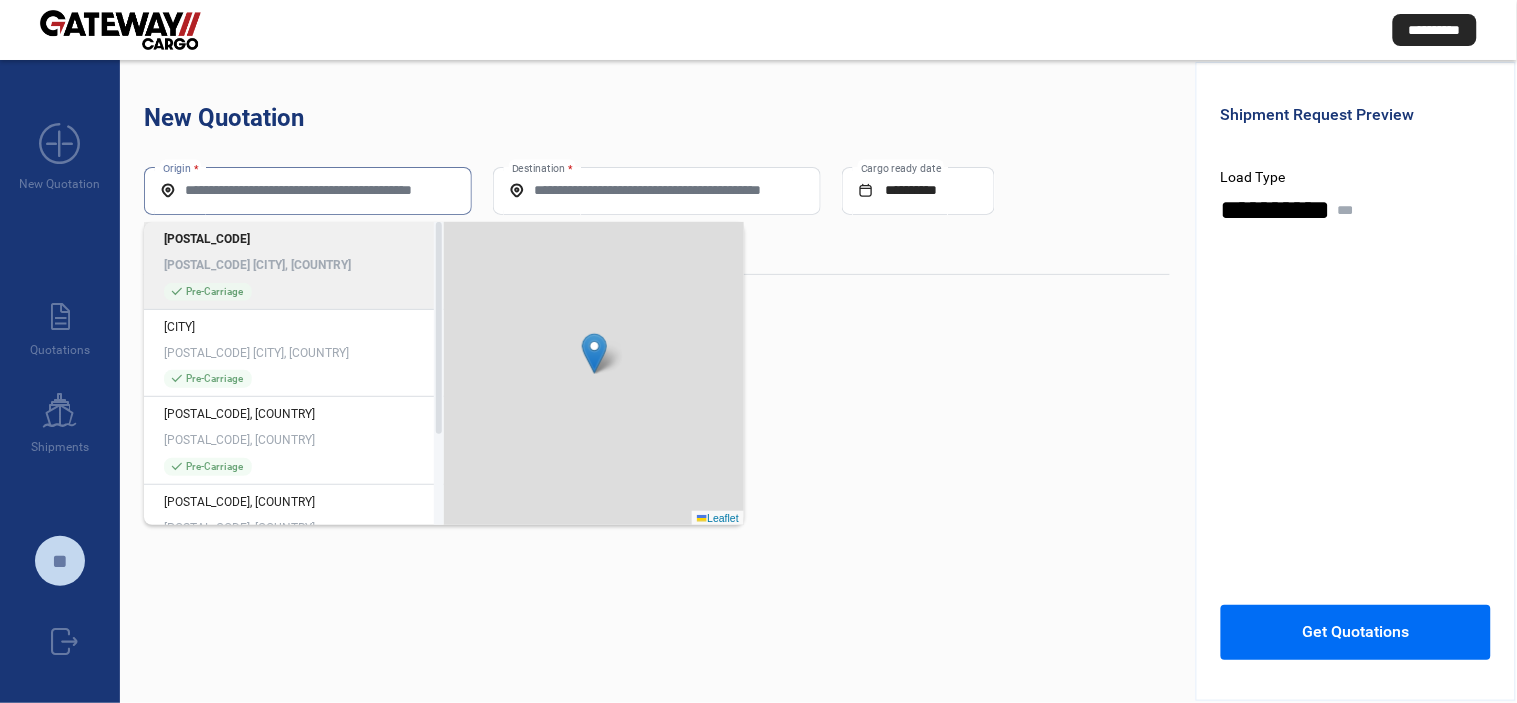 click on "Origin *" at bounding box center (308, 190) 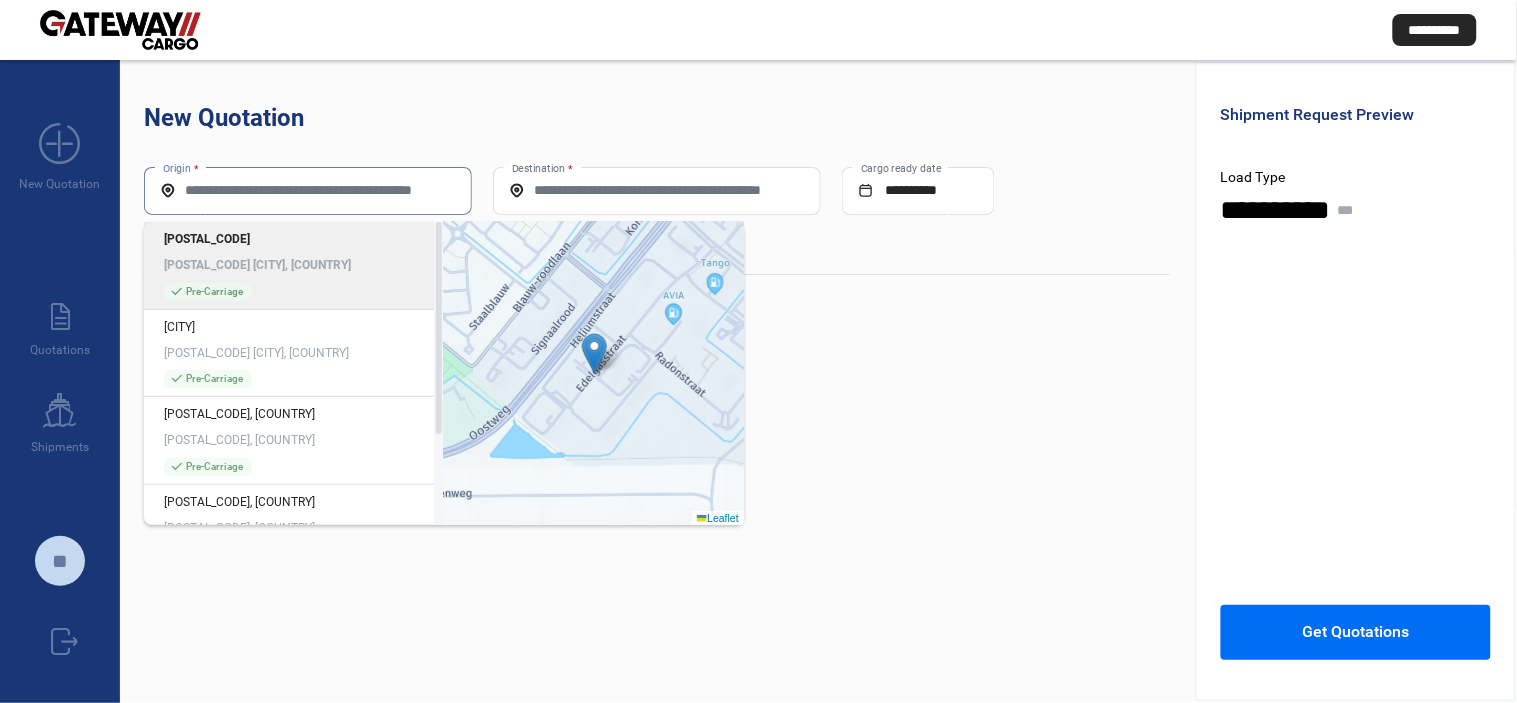 paste on "**********" 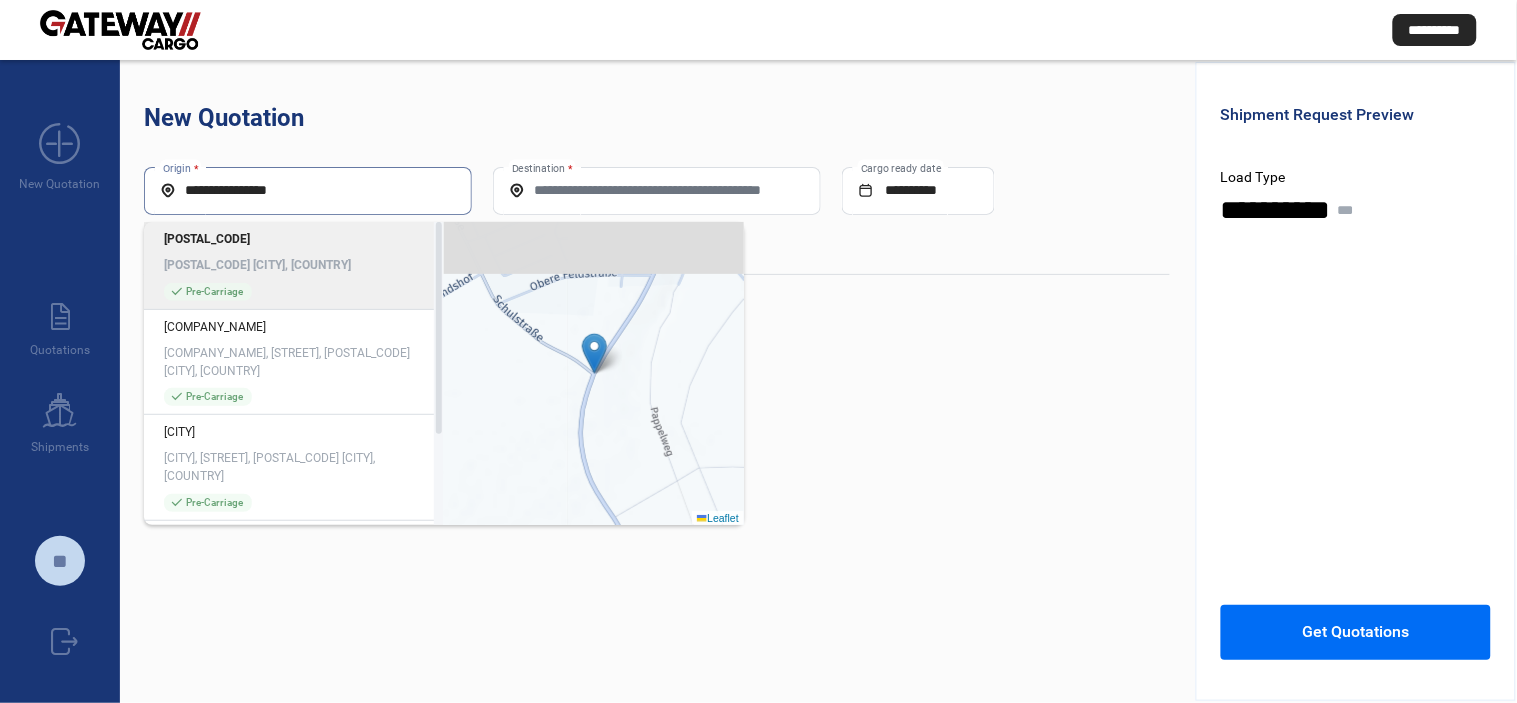 click on "[POSTAL_CODE] [CITY], [COUNTRY]" 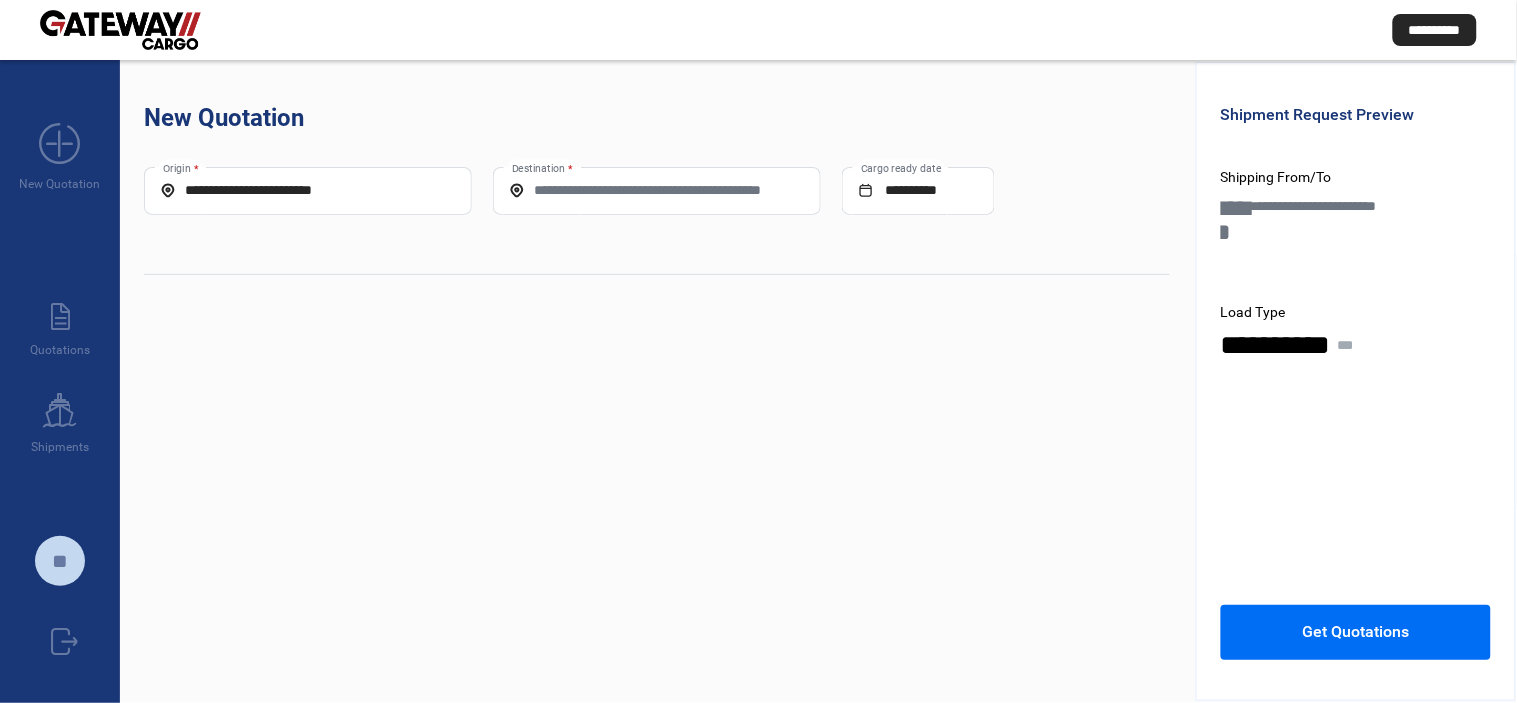 click on "Destination *" at bounding box center (657, 190) 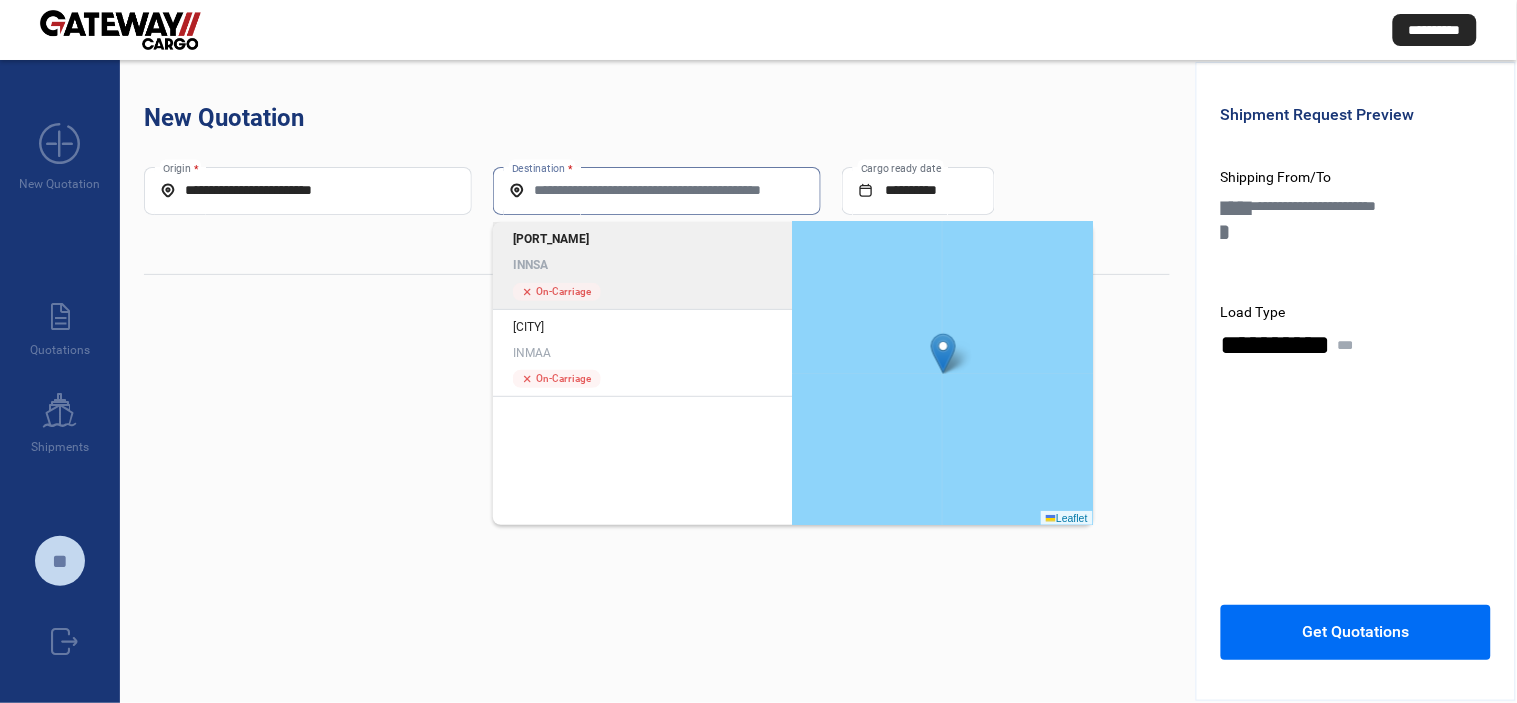 click on "INNSA" 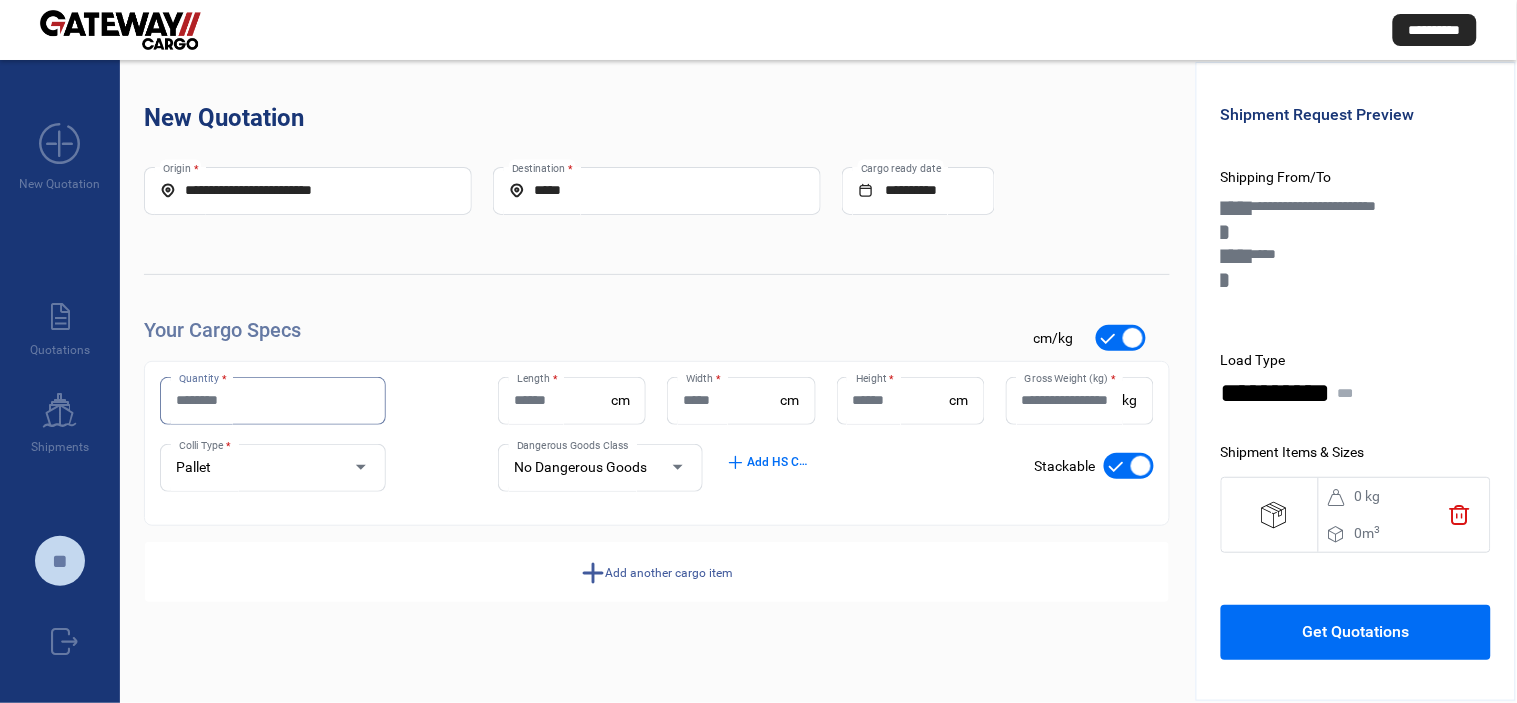 click on "Quantity *" at bounding box center (273, 400) 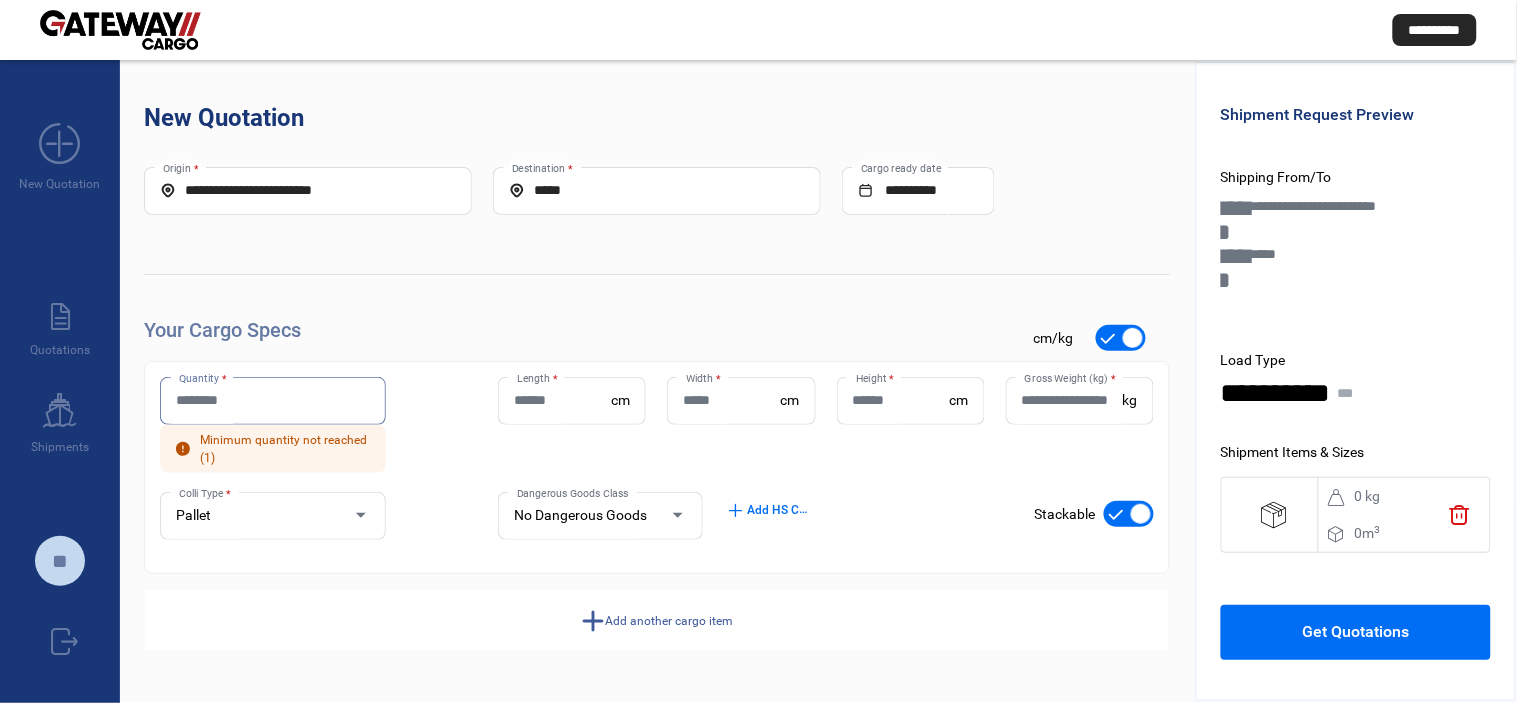 click on "Quantity *" 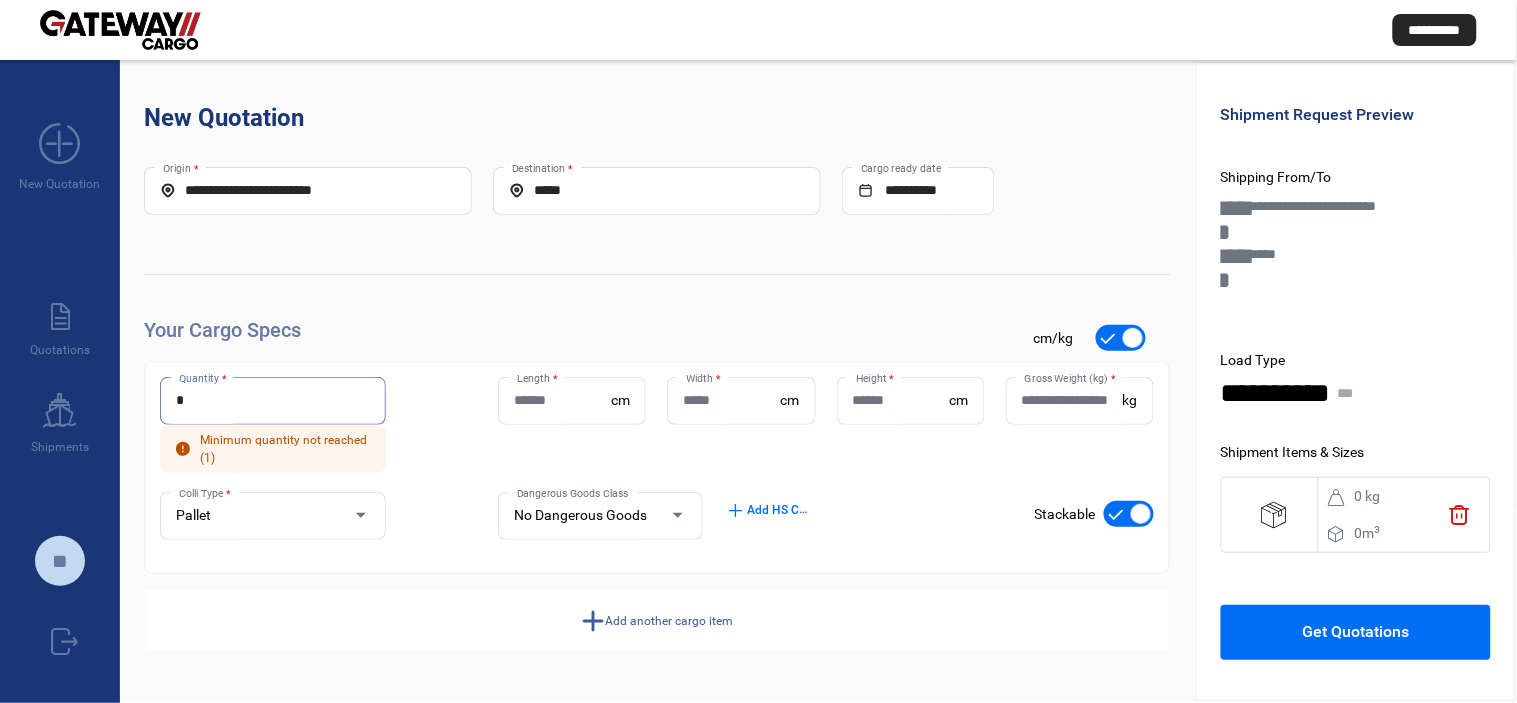 type on "*" 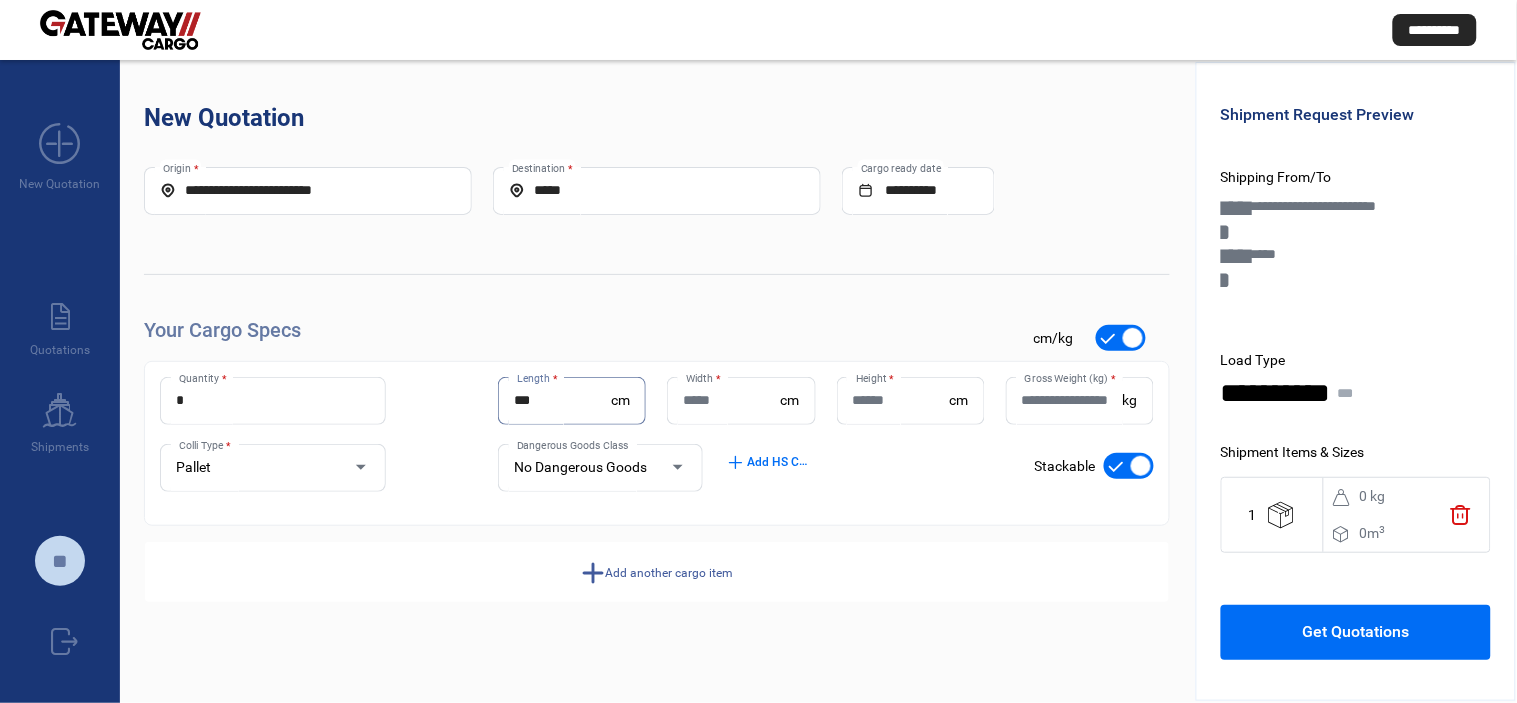 type on "***" 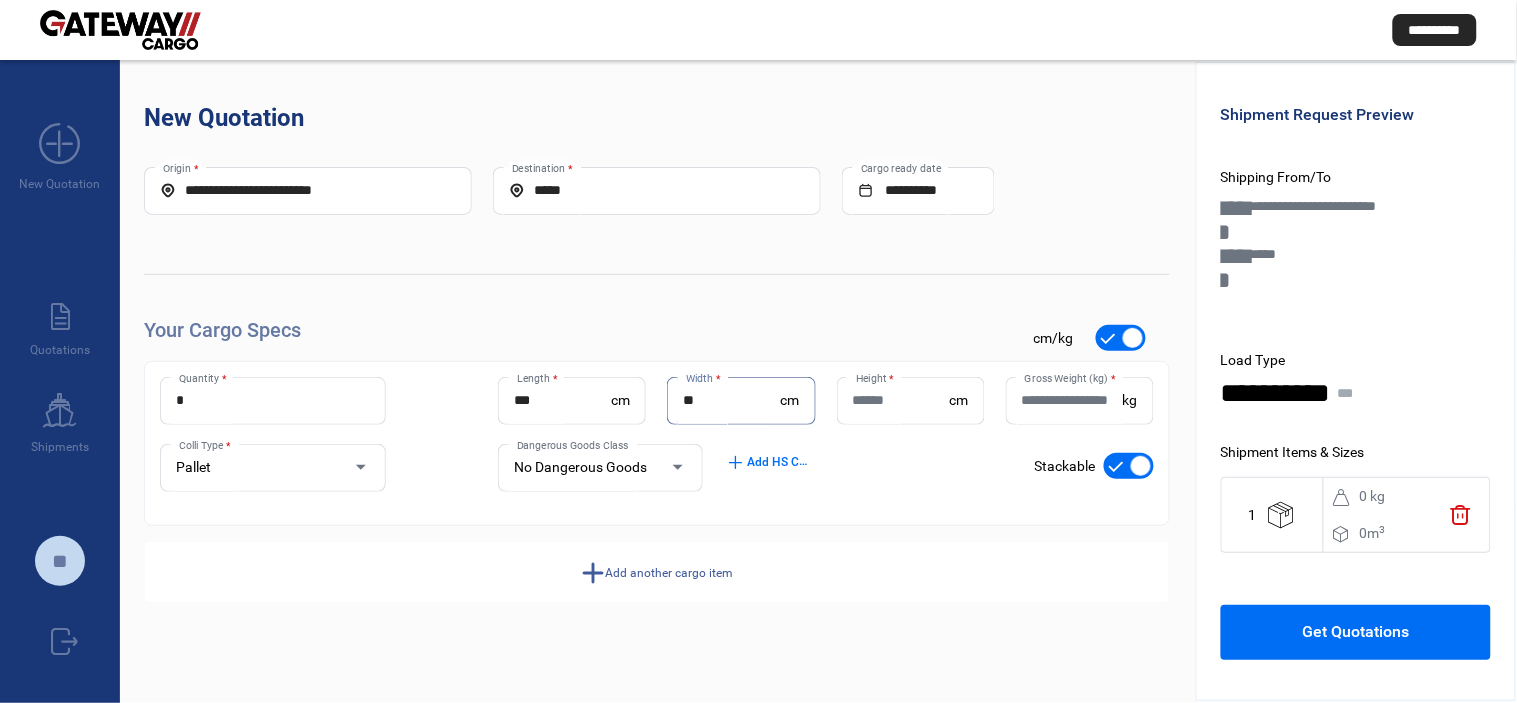 type on "**" 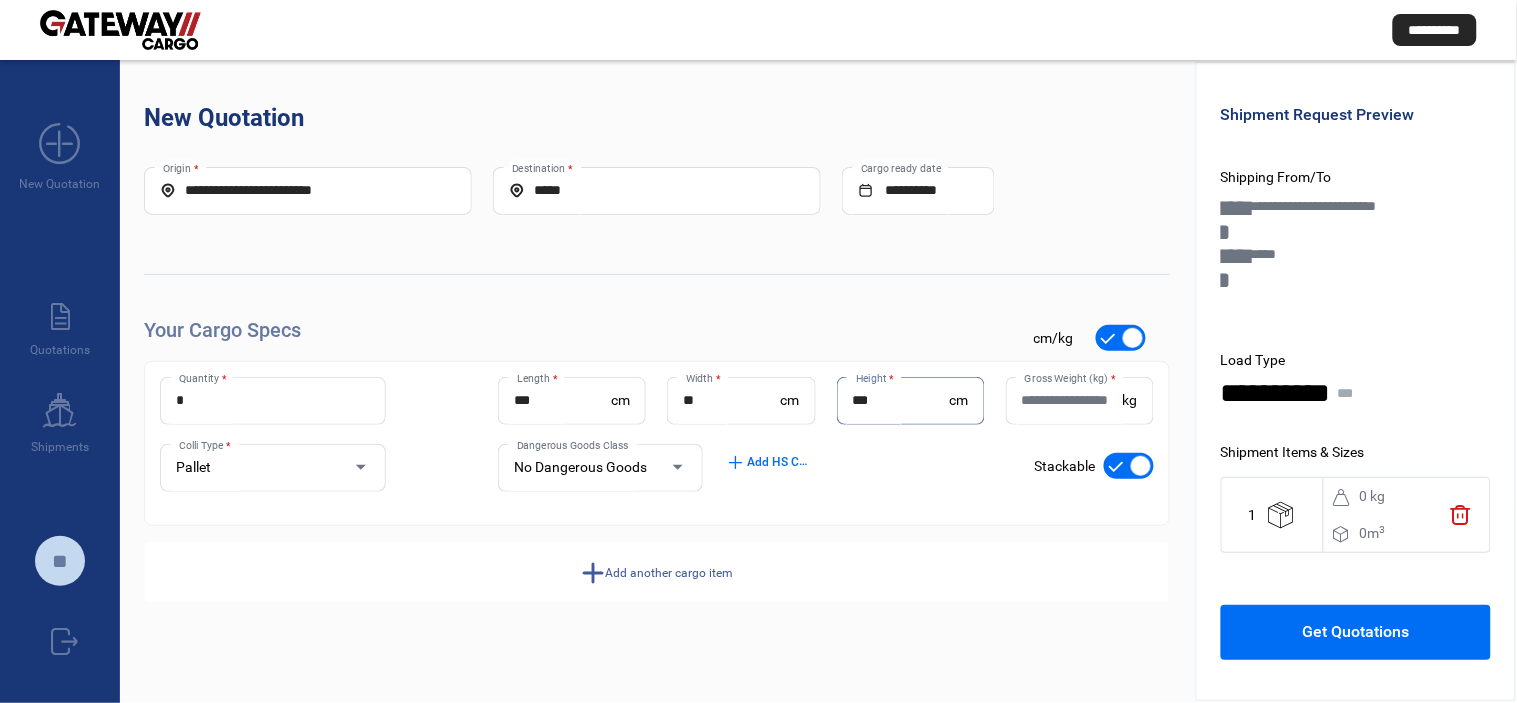 type on "***" 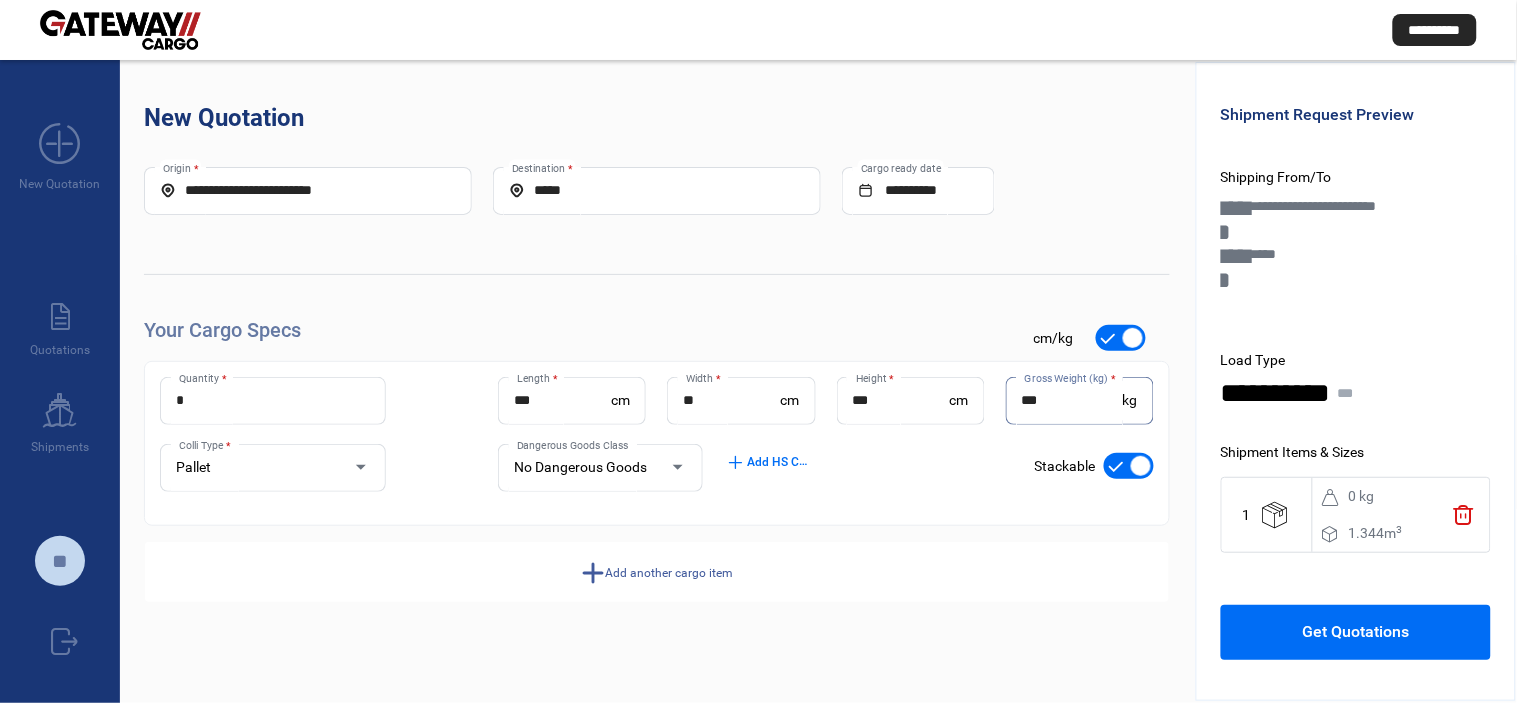 type on "***" 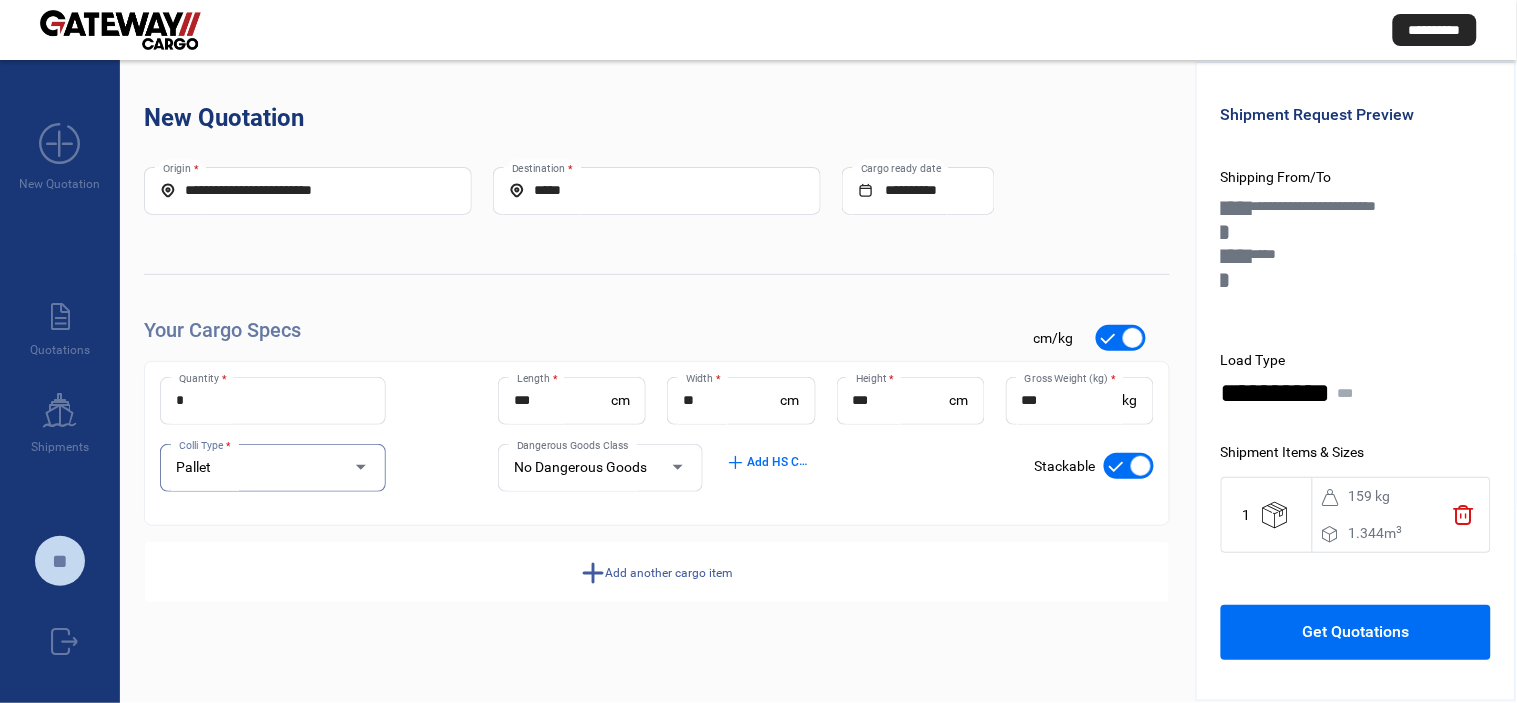 drag, startPoint x: 1117, startPoint y: 466, endPoint x: 1092, endPoint y: 491, distance: 35.35534 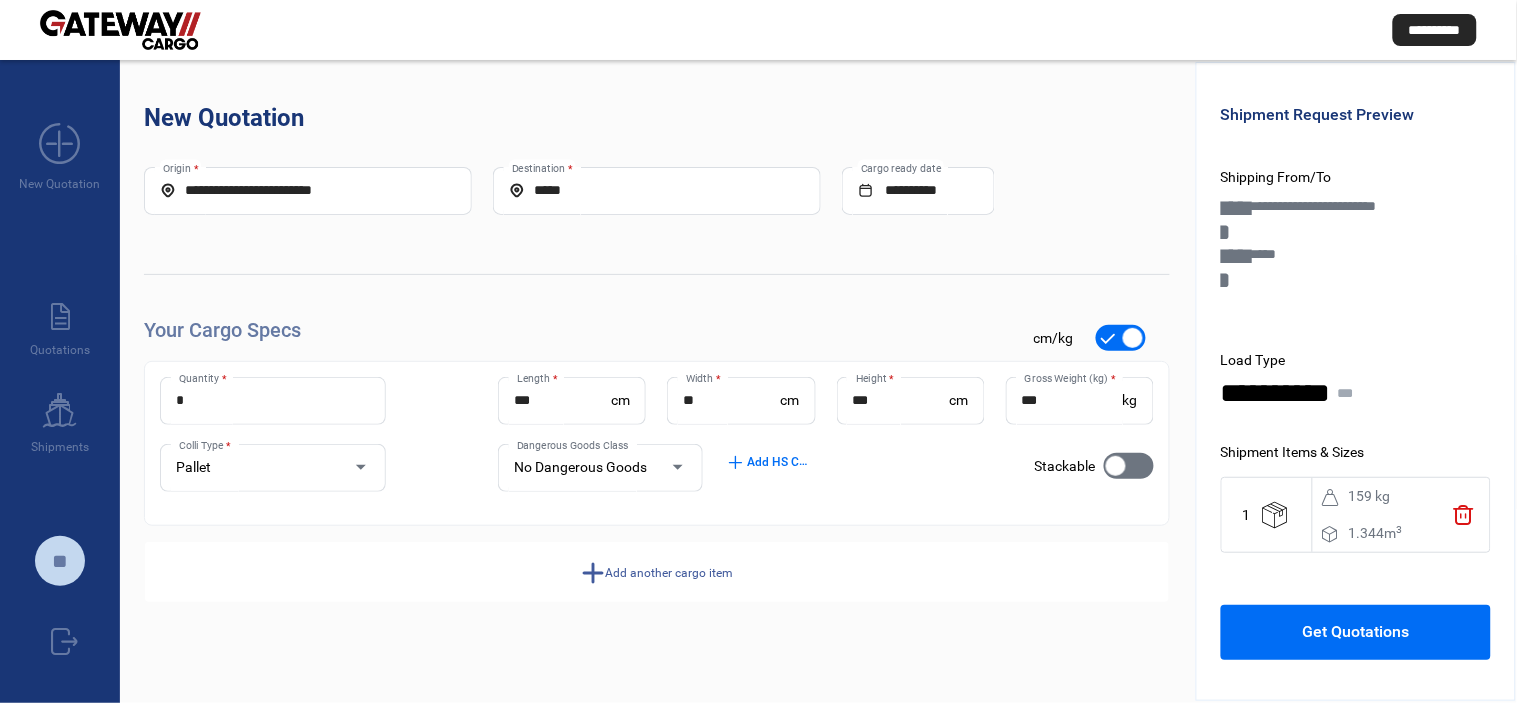 click on "Get Quotations" 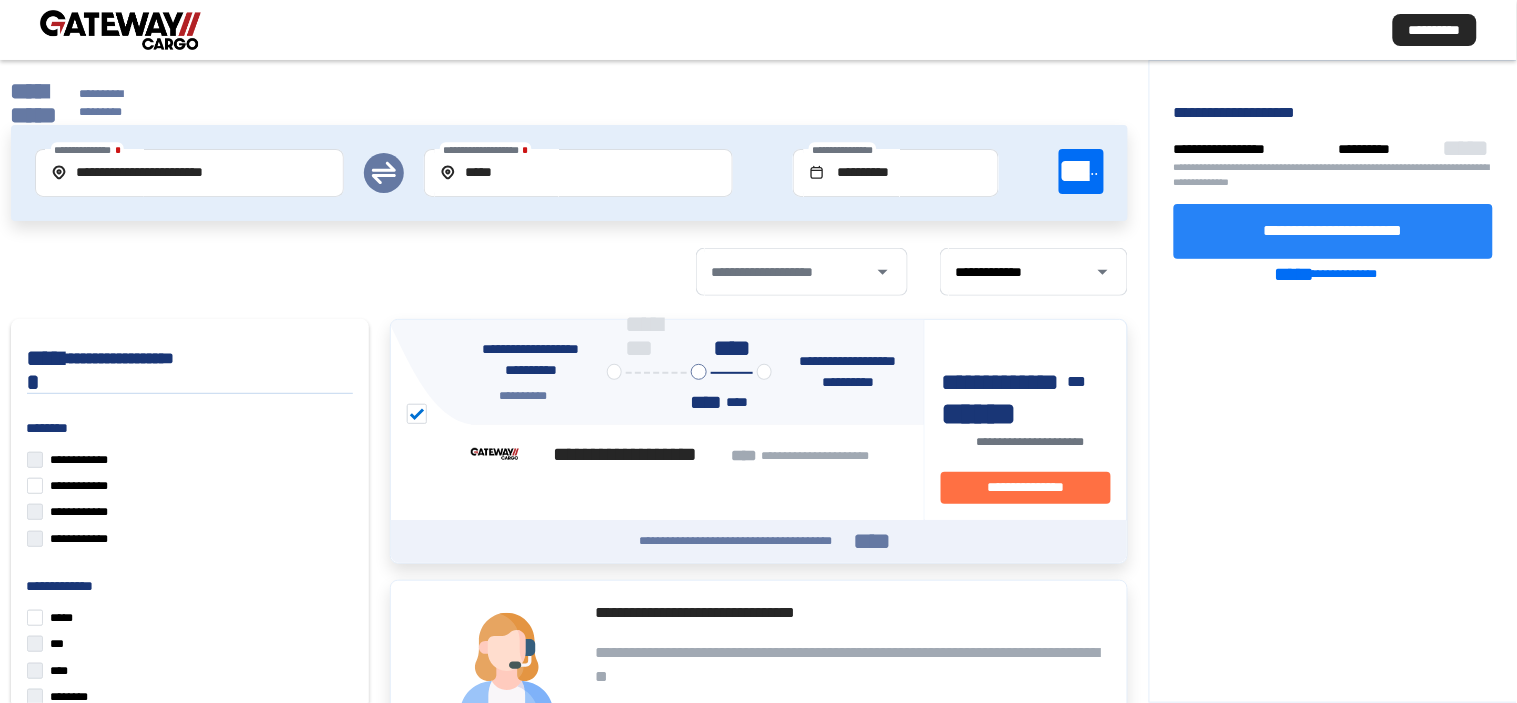 click on "**********" 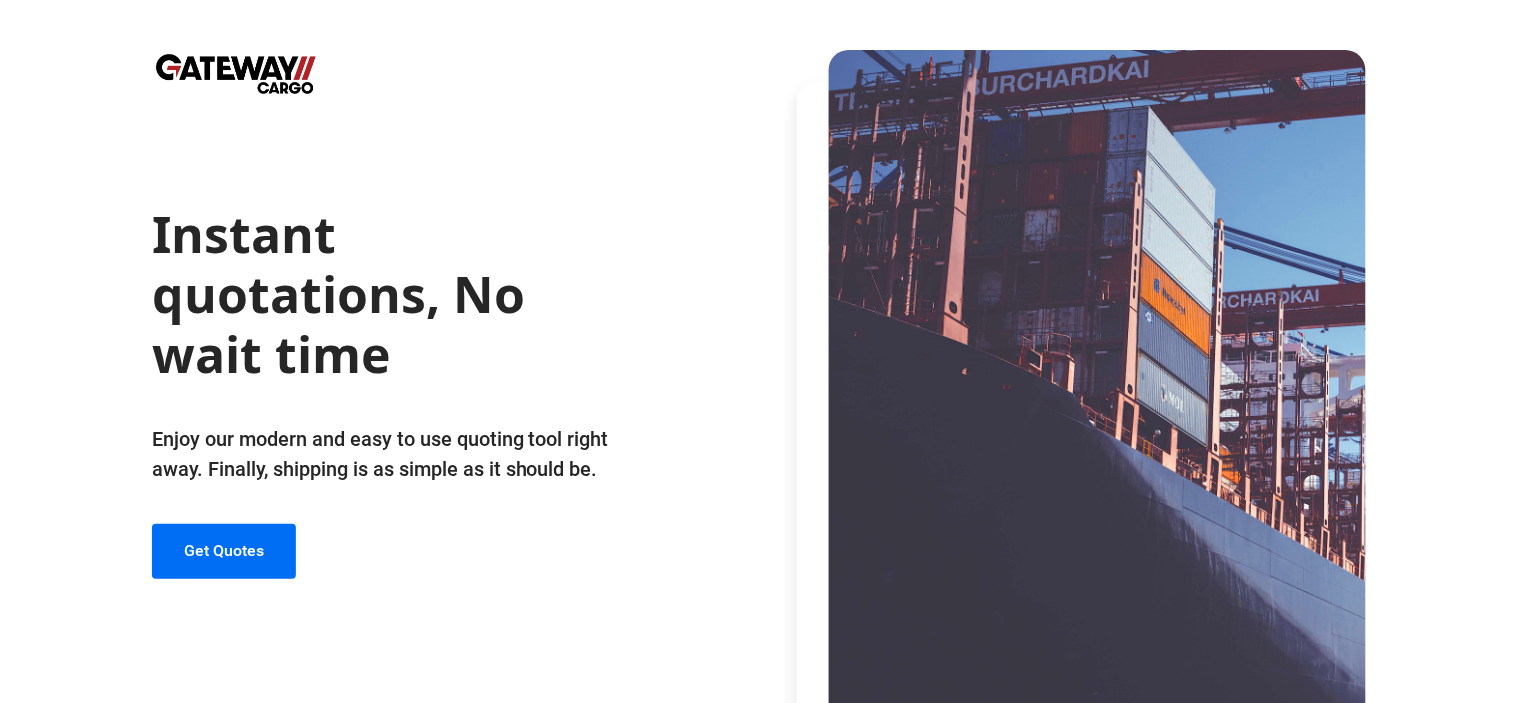 click on "Instant quotations, No wait time   Enjoy our modern and easy to use quoting tool right away. Finally, shipping is as simple as it should be.  Get Quotes" 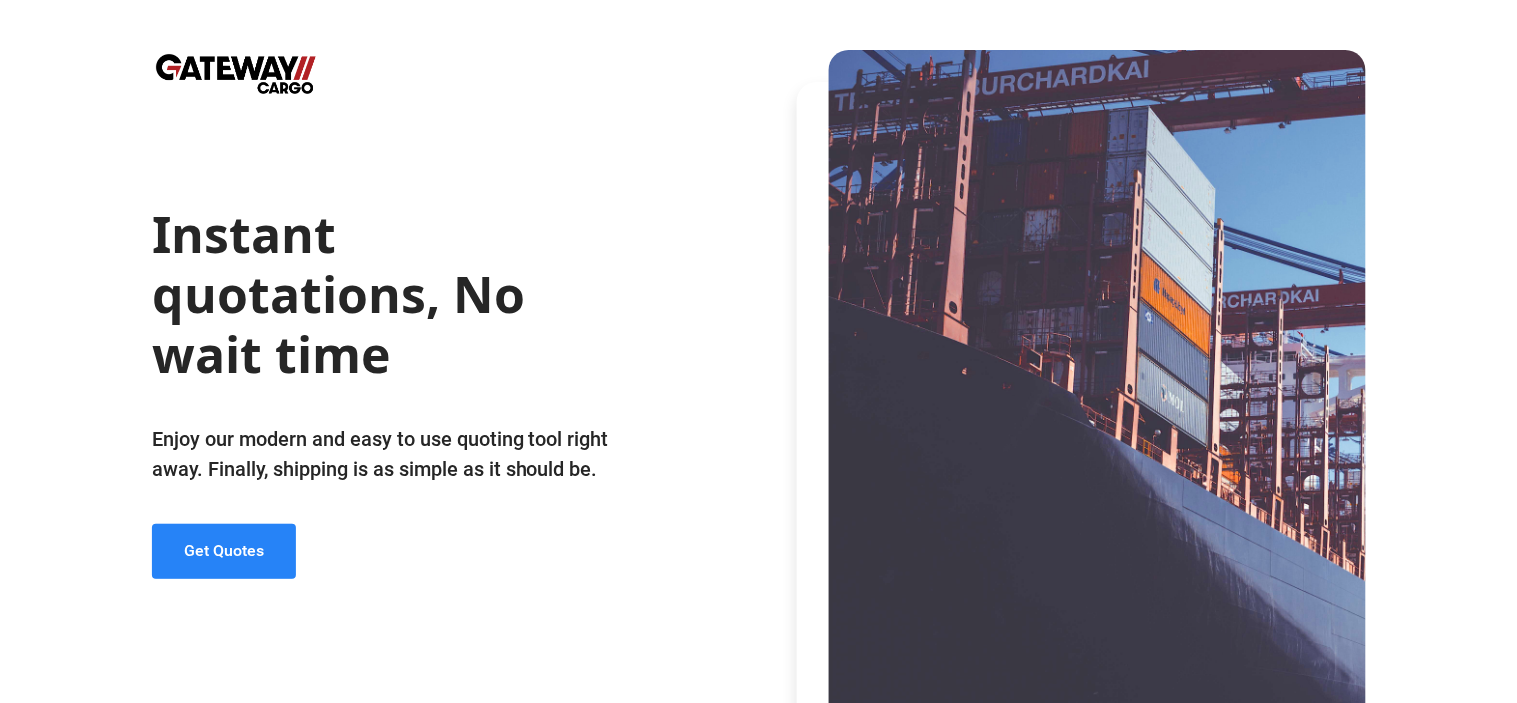 click on "Get Quotes" 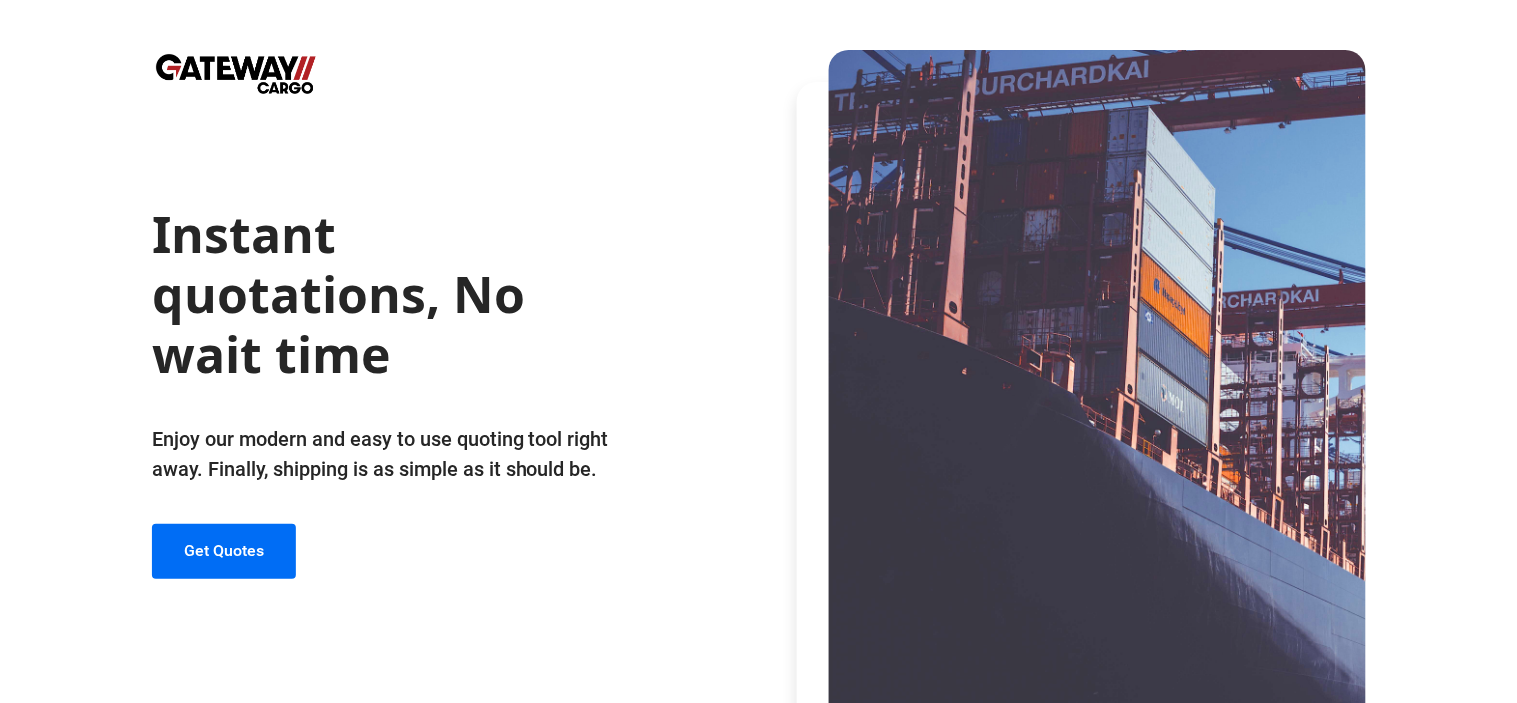 type 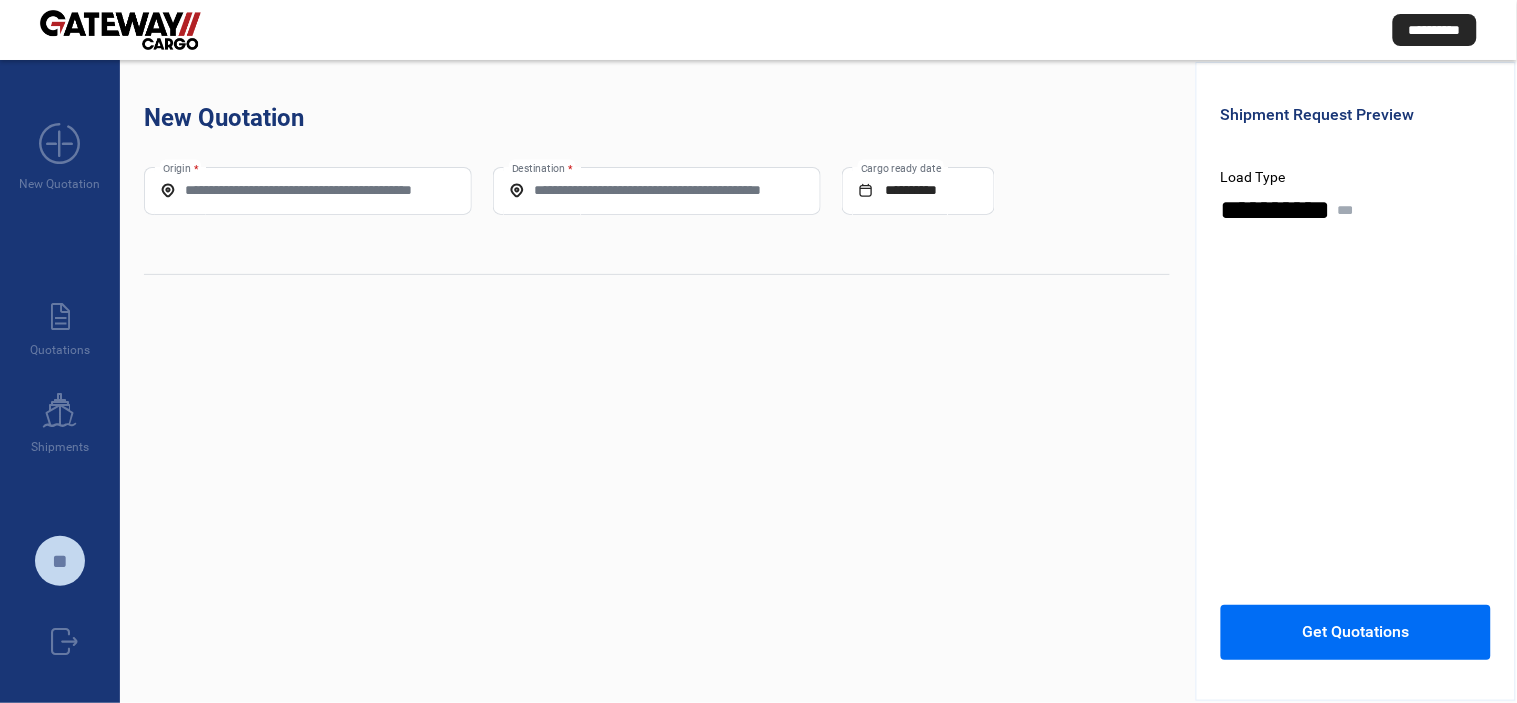 click on "Origin *" at bounding box center (308, 190) 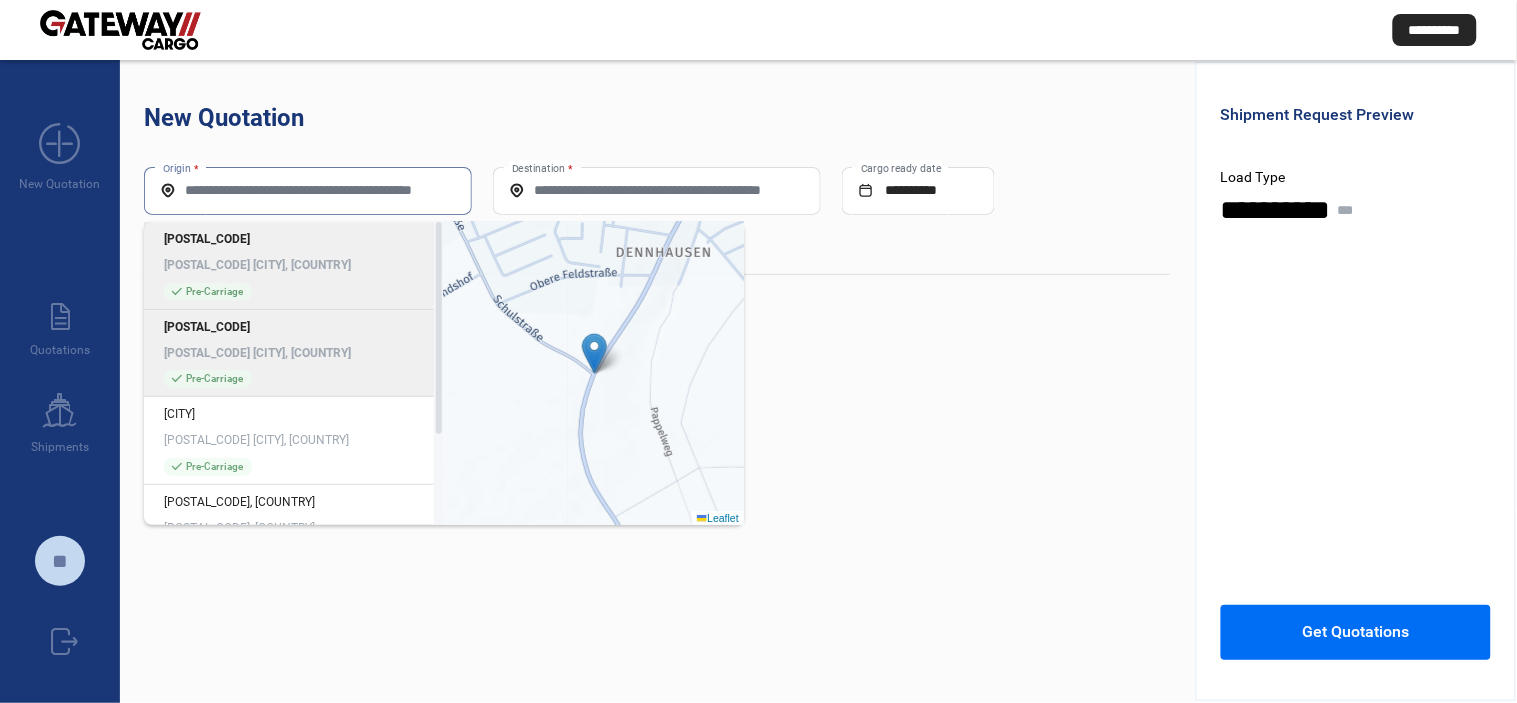 paste on "**********" 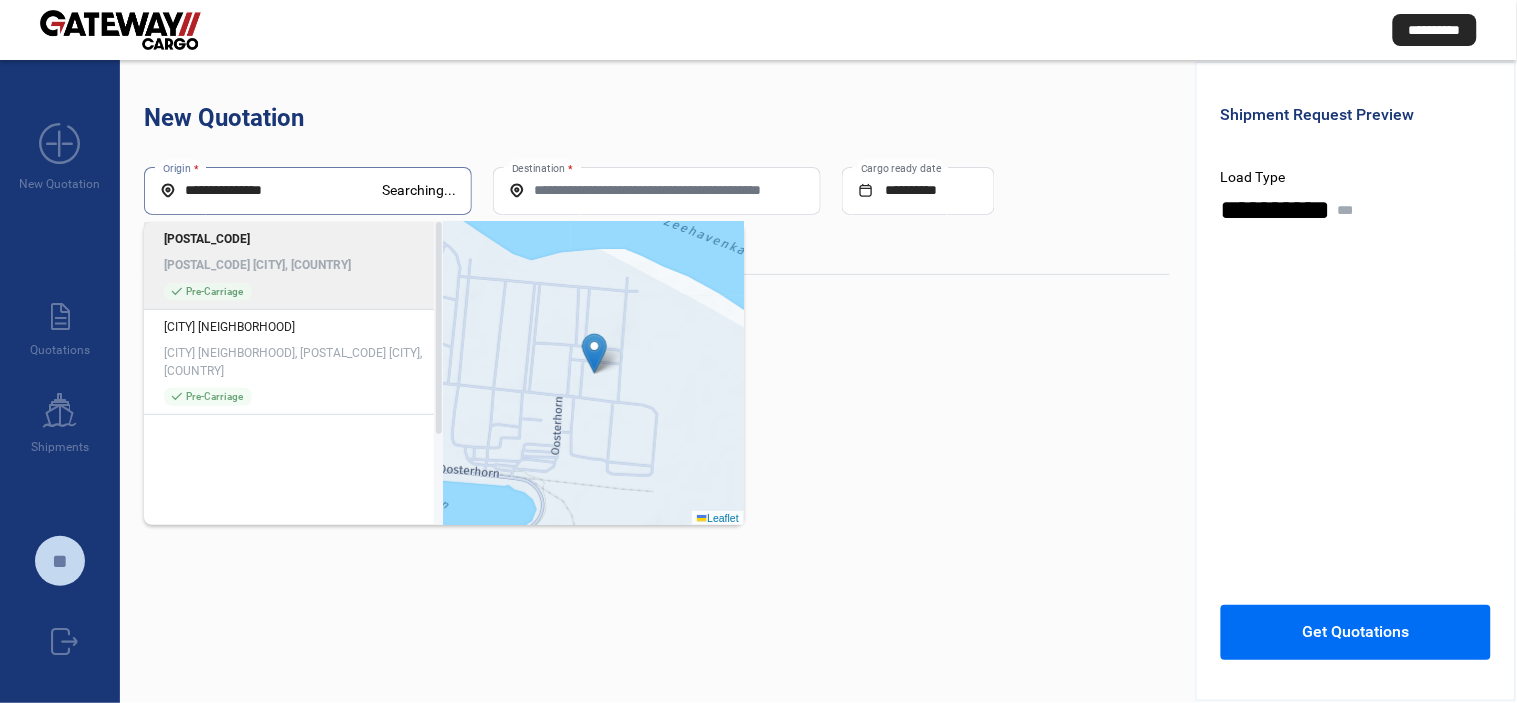 click on "[POSTAL_CODE] [CITY], [COUNTRY]" 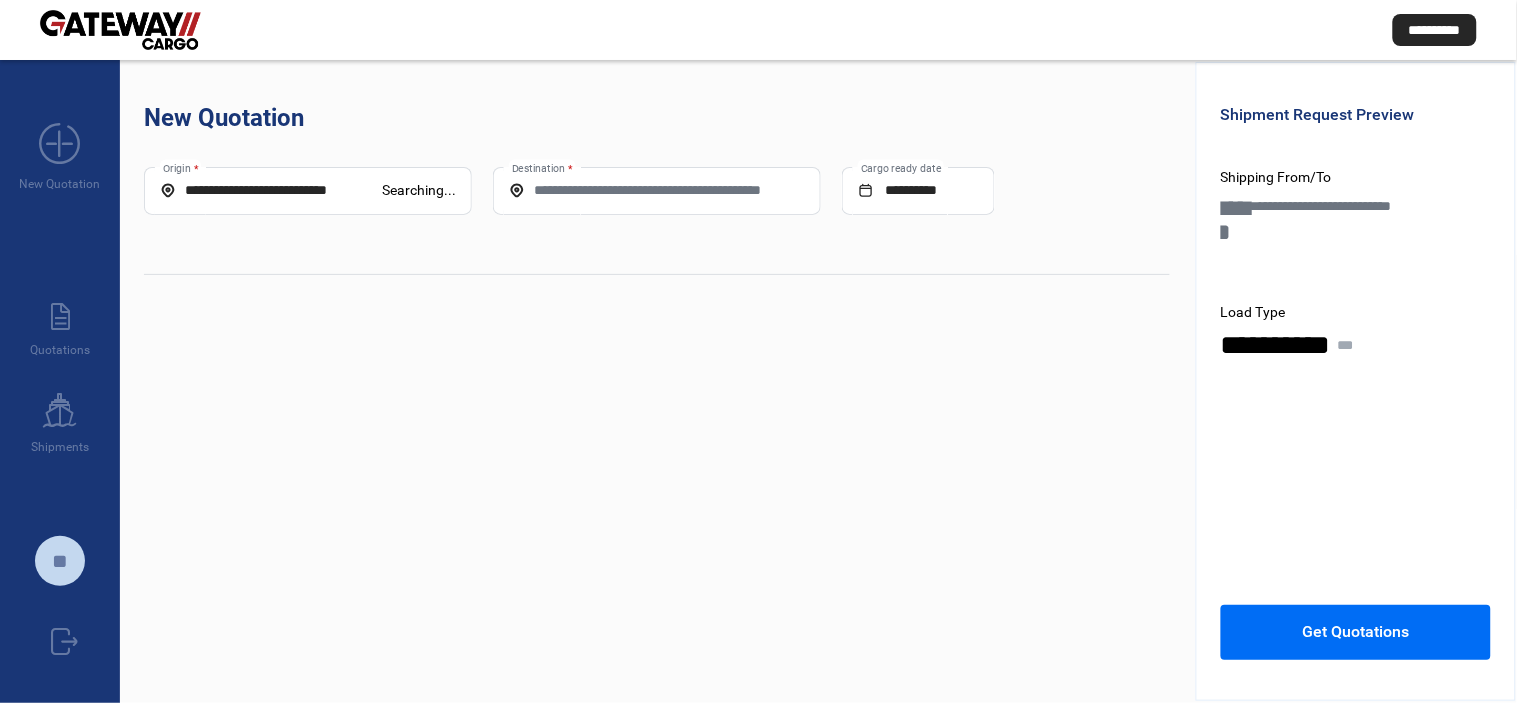 click on "Destination *" at bounding box center [657, 190] 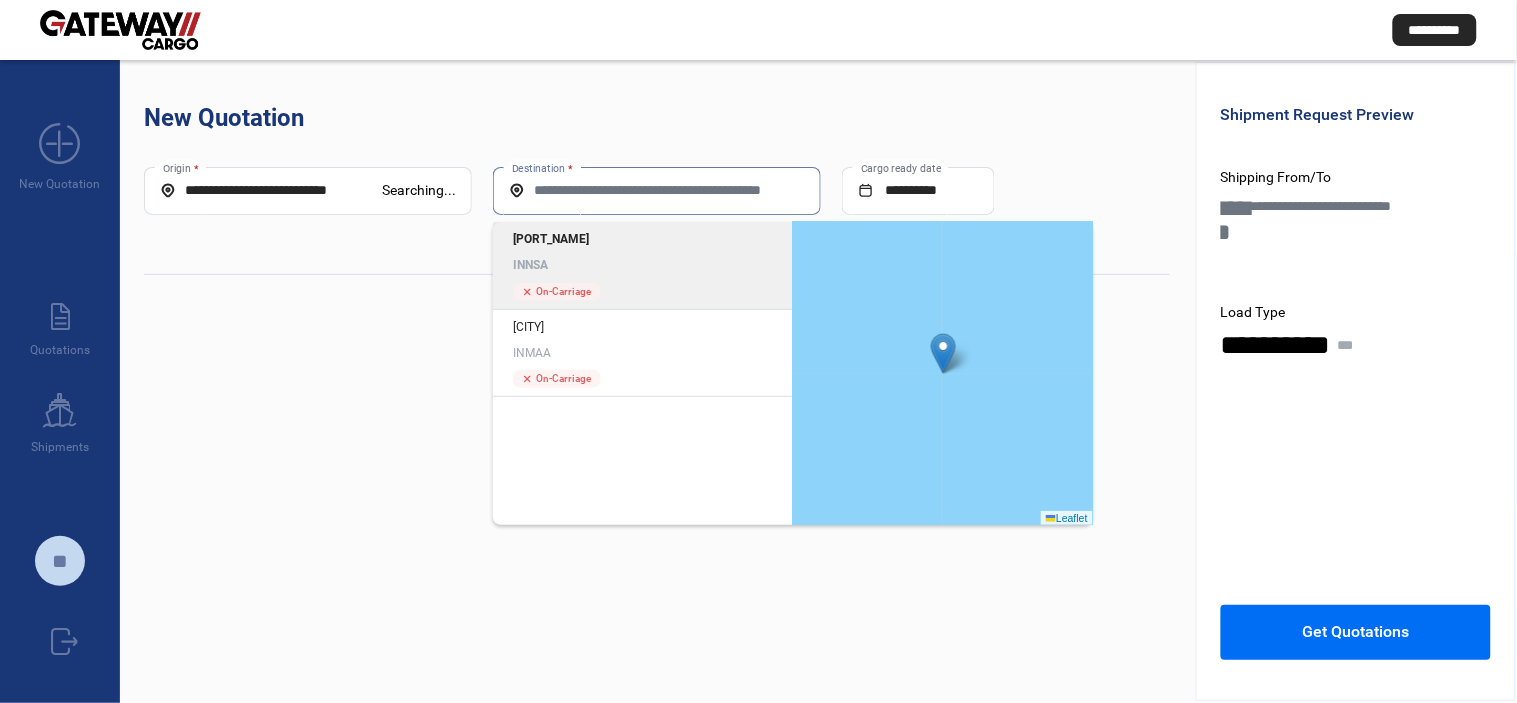 click on "INNSA" 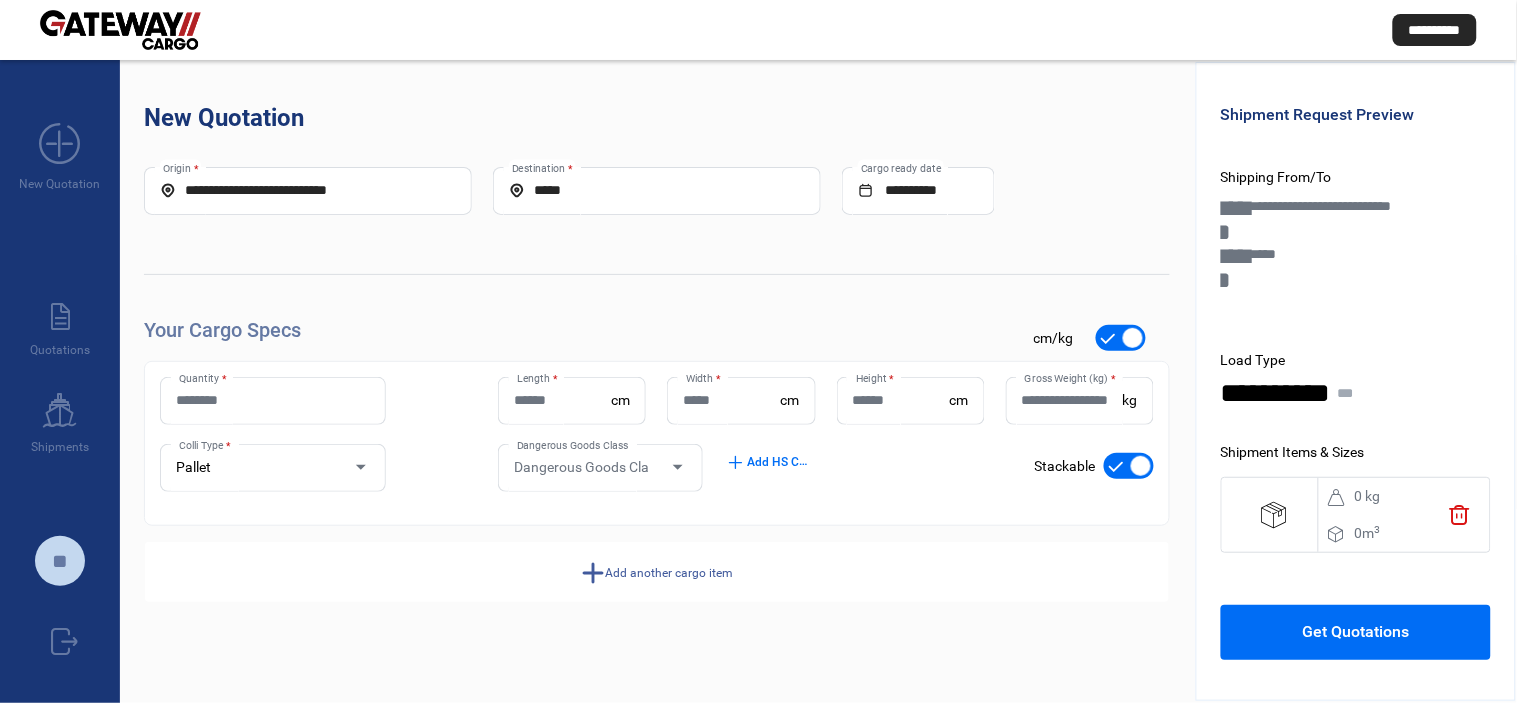 click on "Quantity * Length  * cm Width  * cm Height  * cm Gross Weight (kg)  * kg Pallet Colli Type * Dangerous Goods Class Dangerous Goods Class add  Add HS Codes check_mark    Stackable" 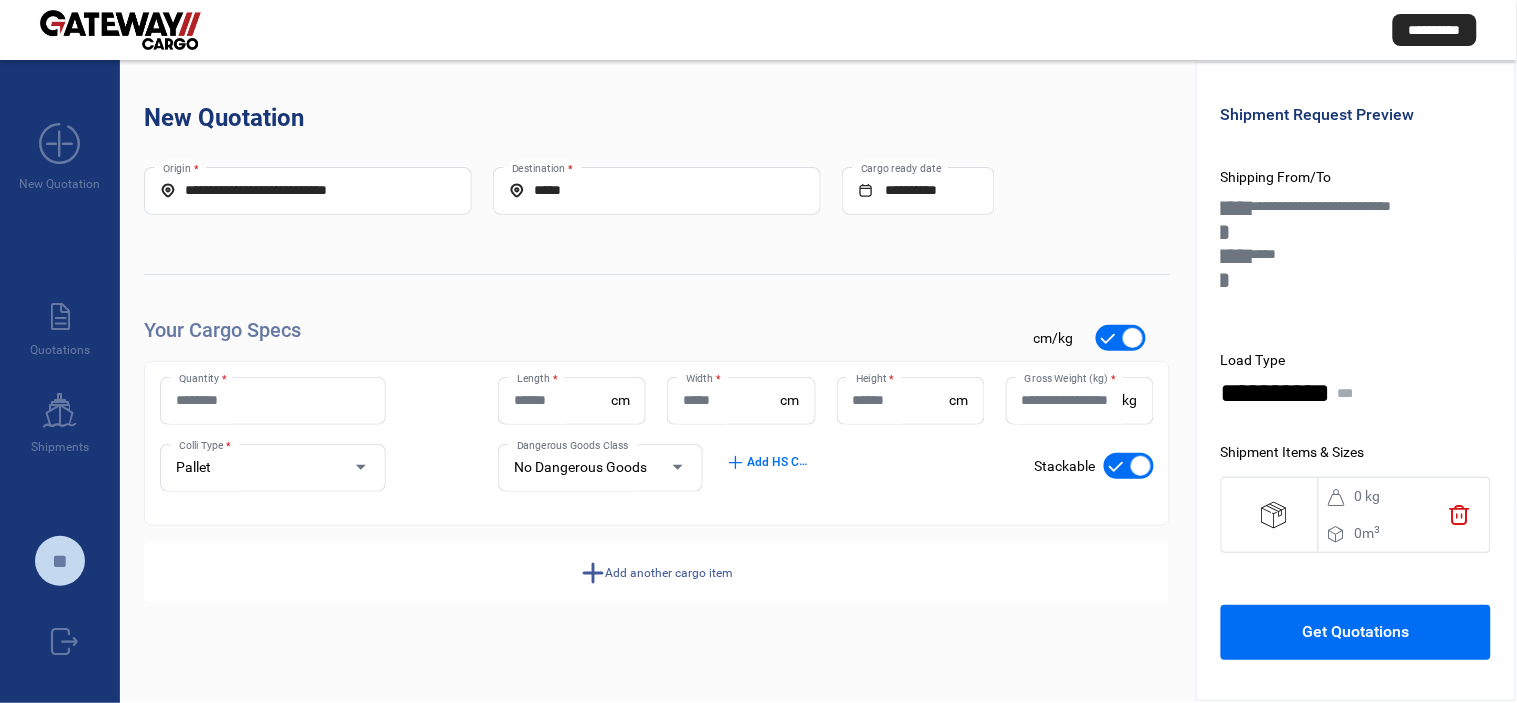 click on "Quantity *" 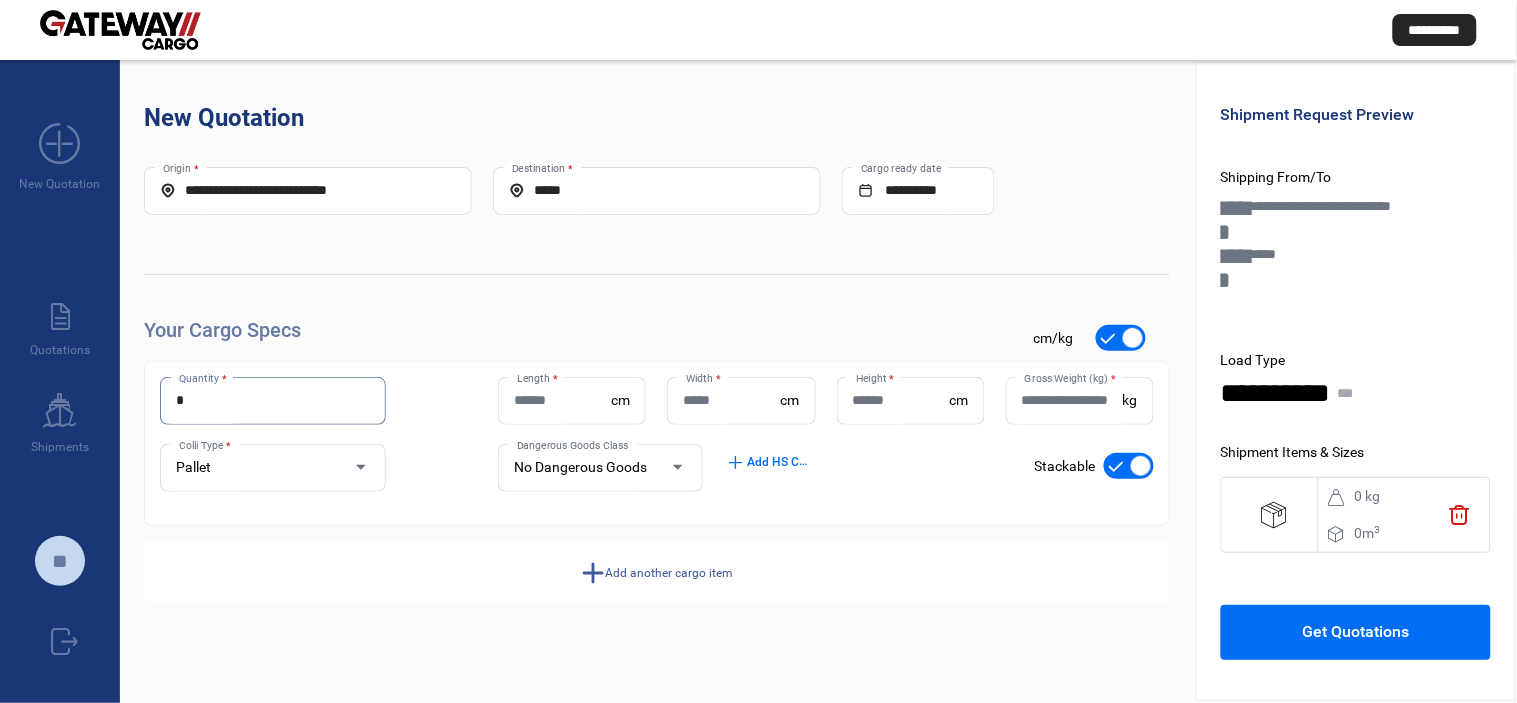 type on "*" 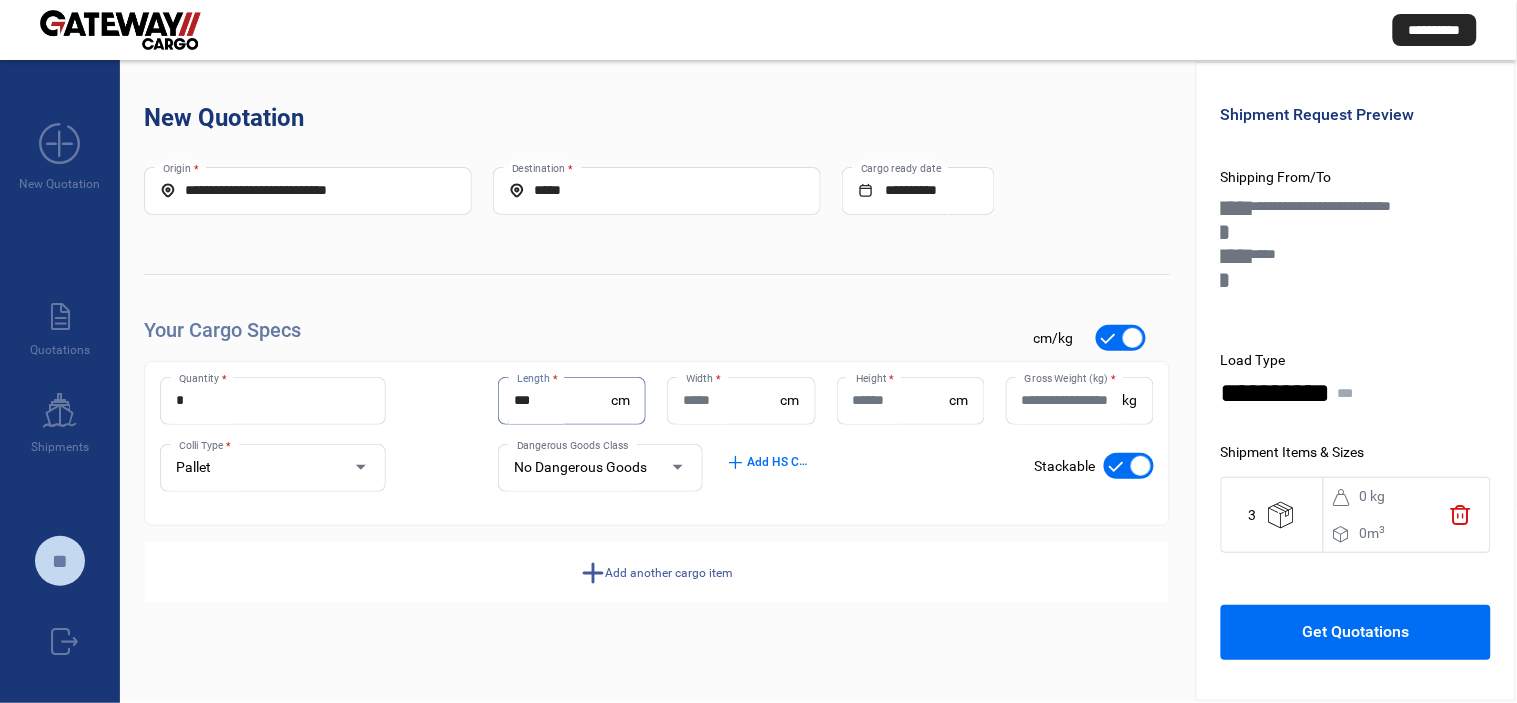 type on "***" 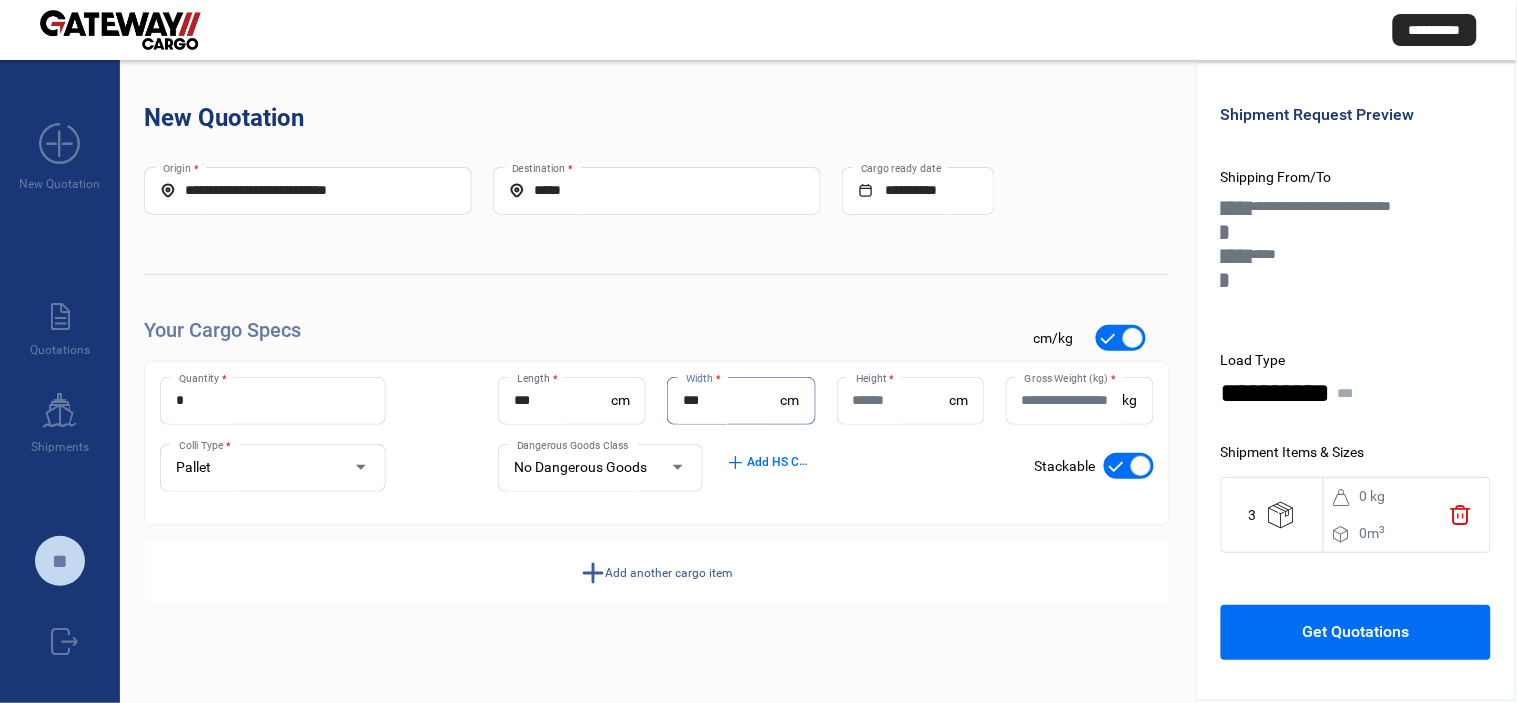 type on "***" 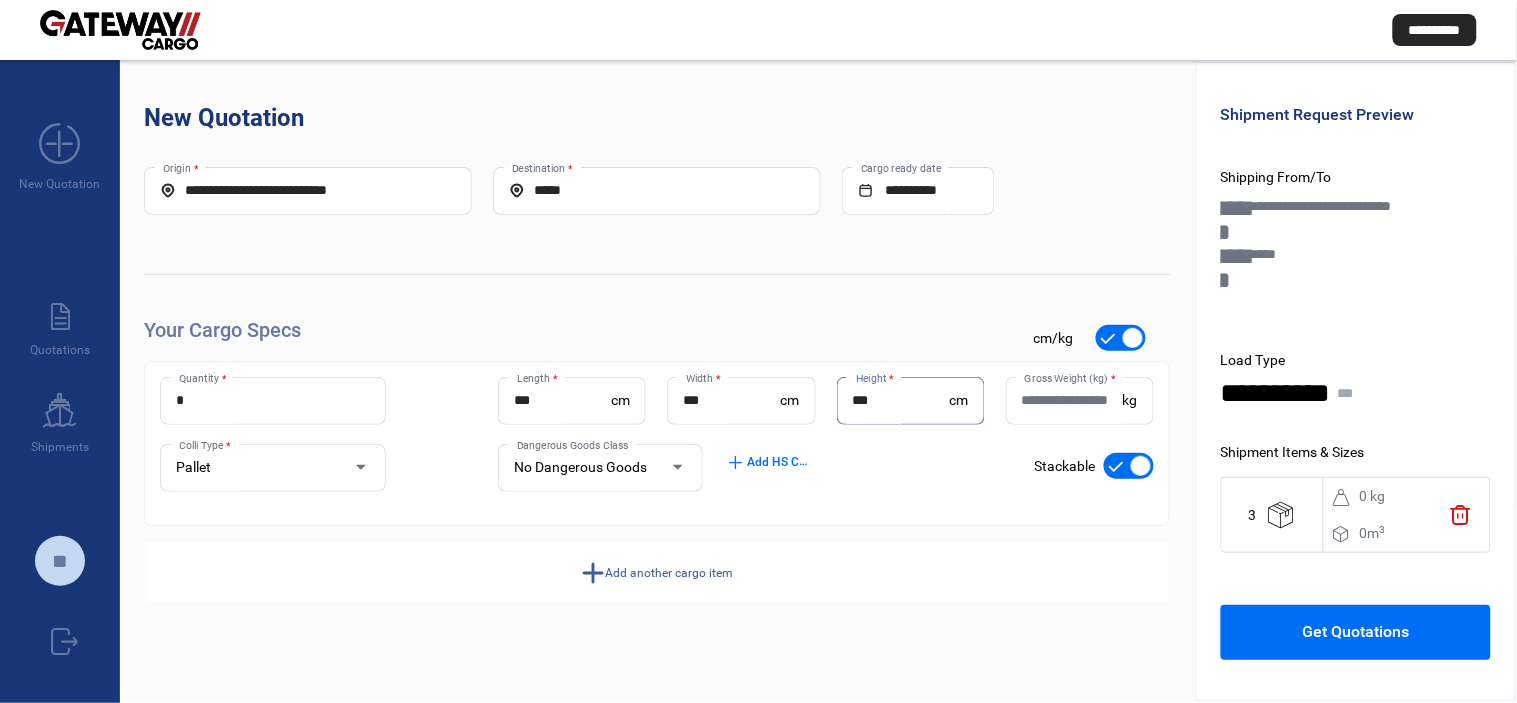 type on "***" 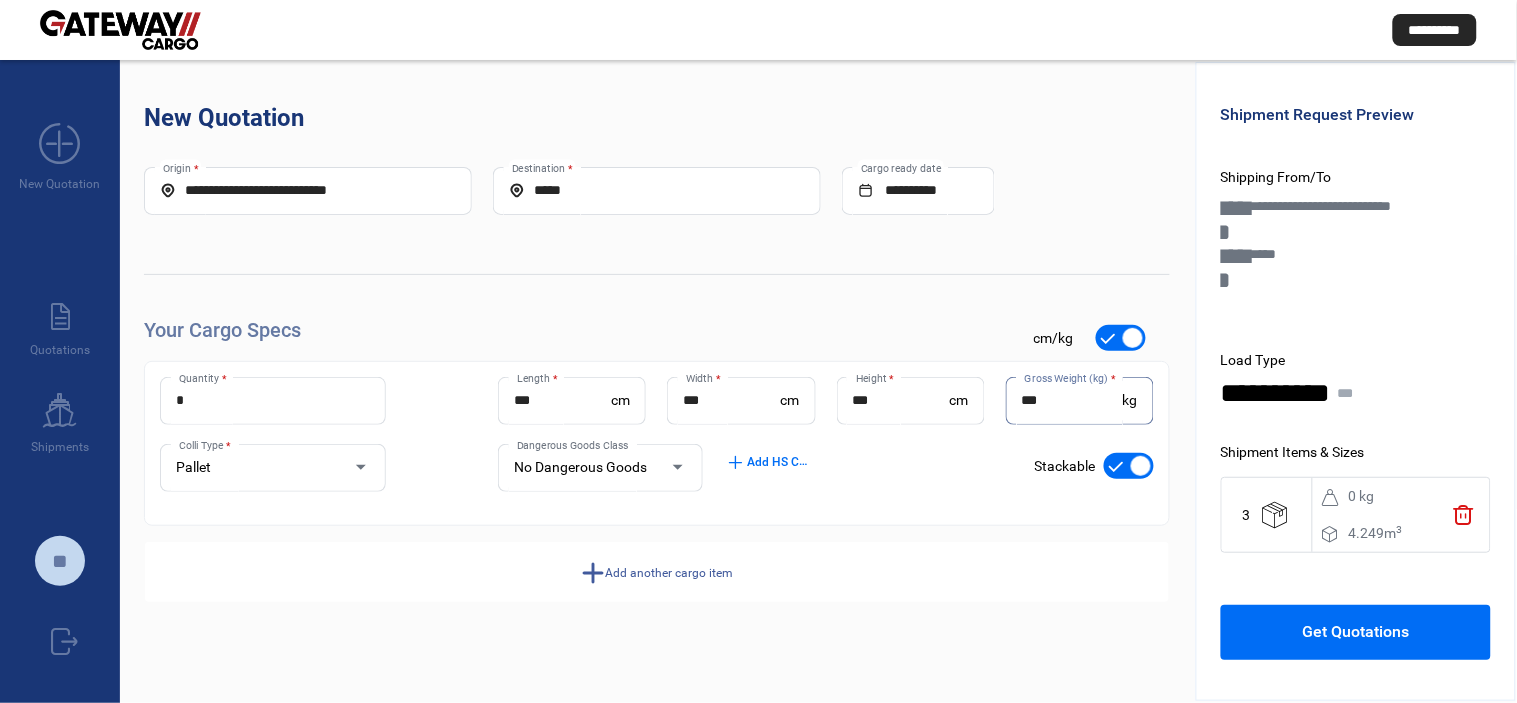 type on "***" 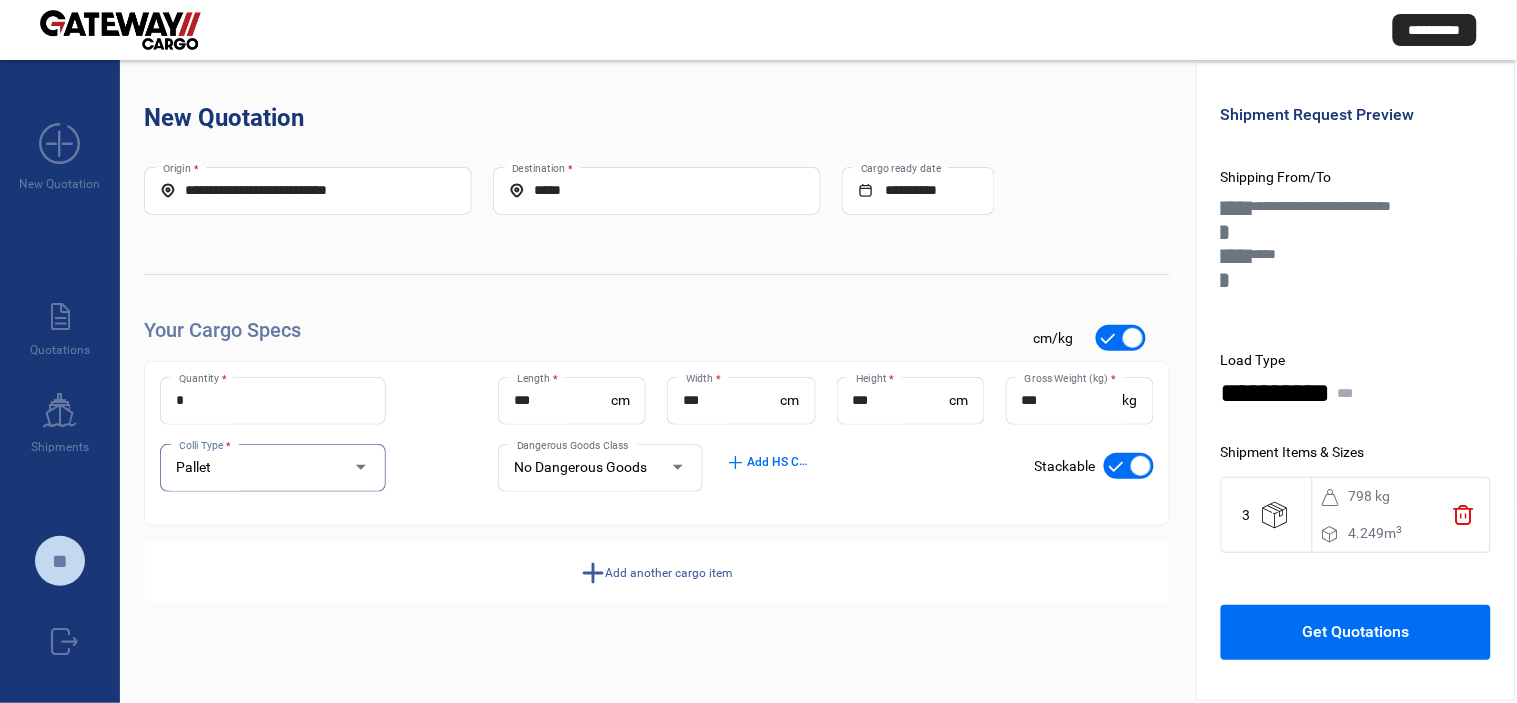 click on "Get Quotations" 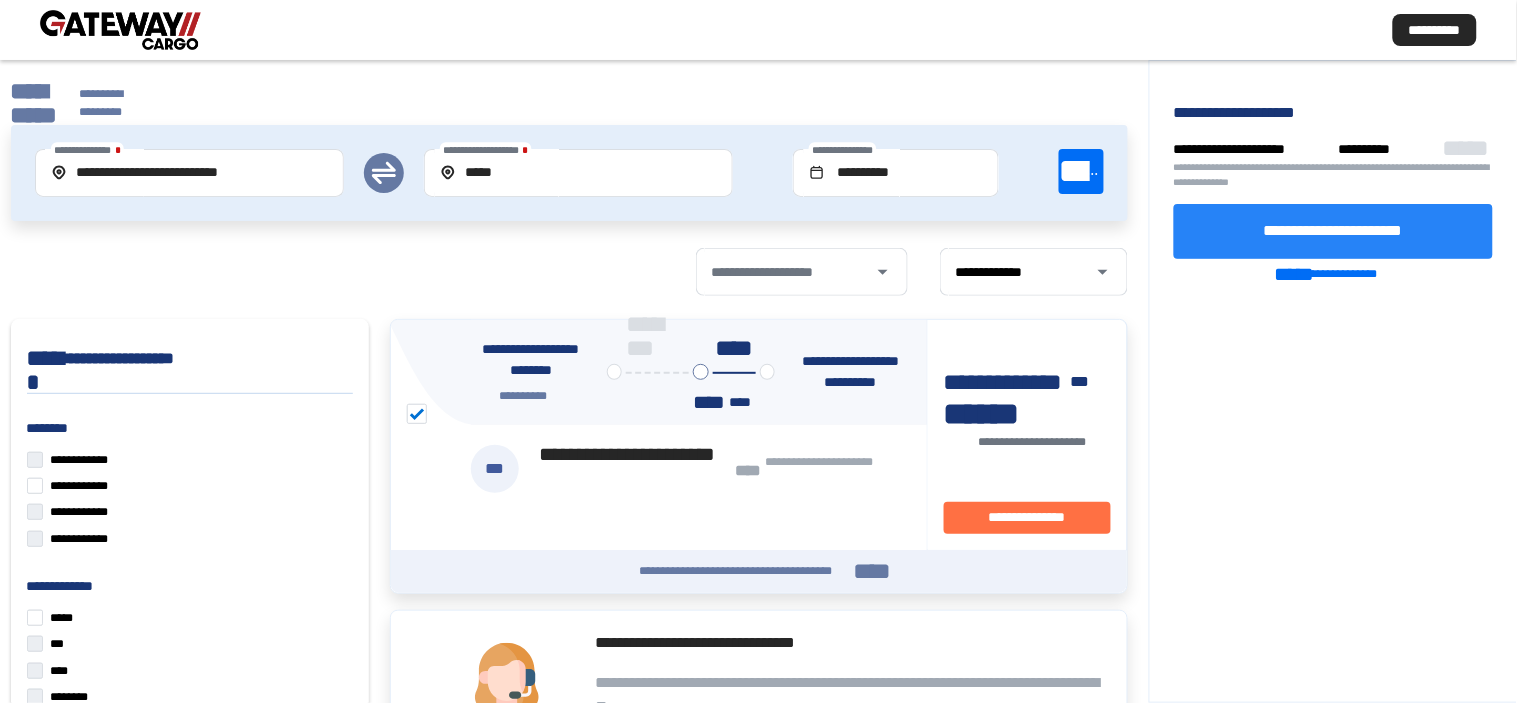 click on "**********" 